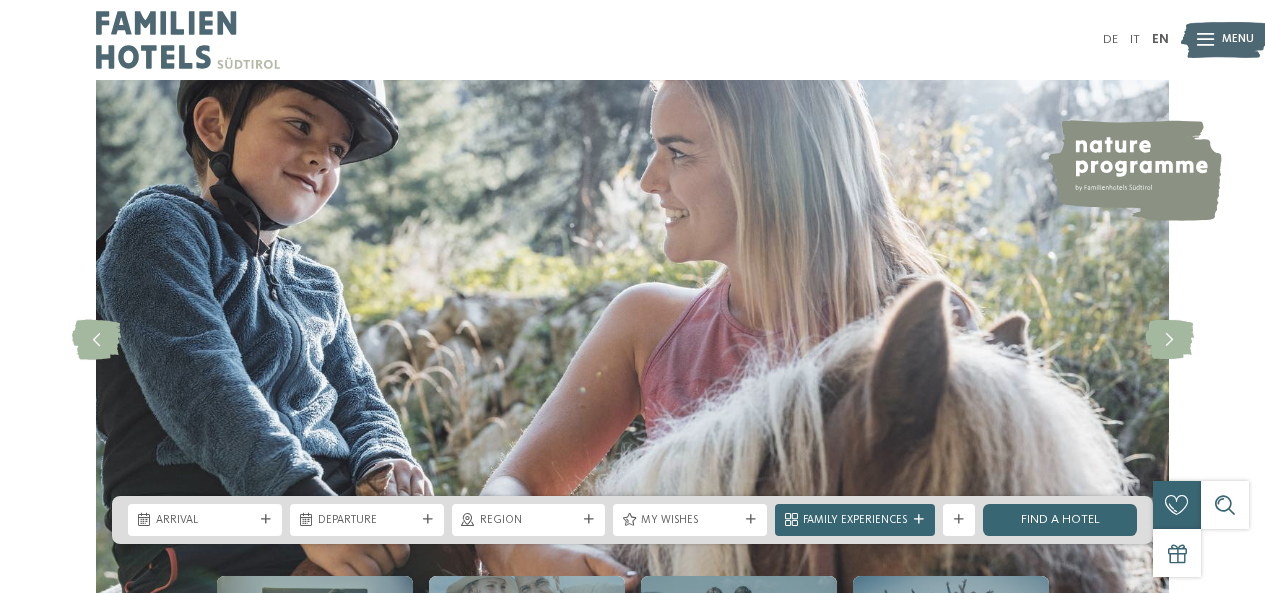 scroll, scrollTop: 0, scrollLeft: 0, axis: both 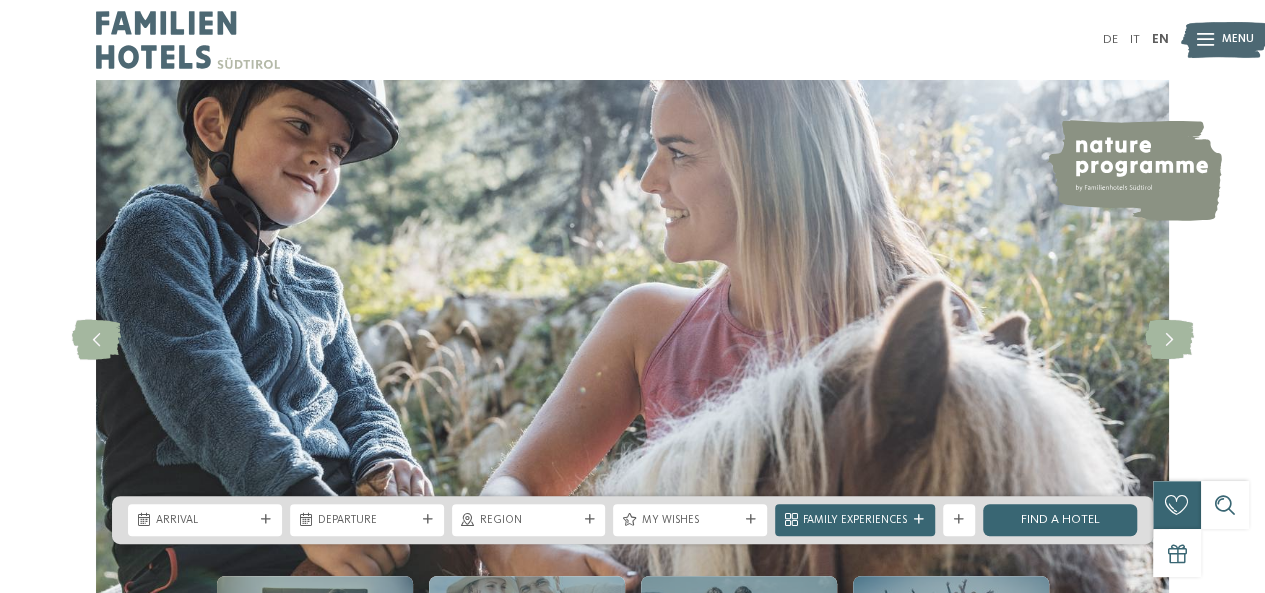 click on "Menu" at bounding box center (1238, 40) 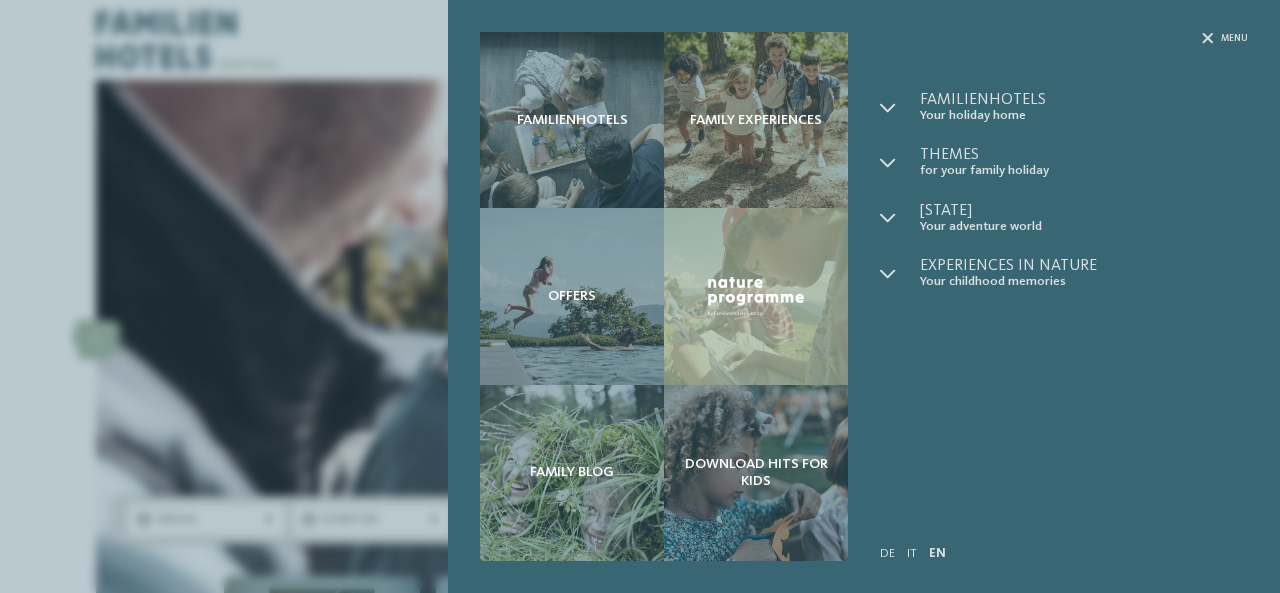 click on "Menu" at bounding box center (1234, 38) 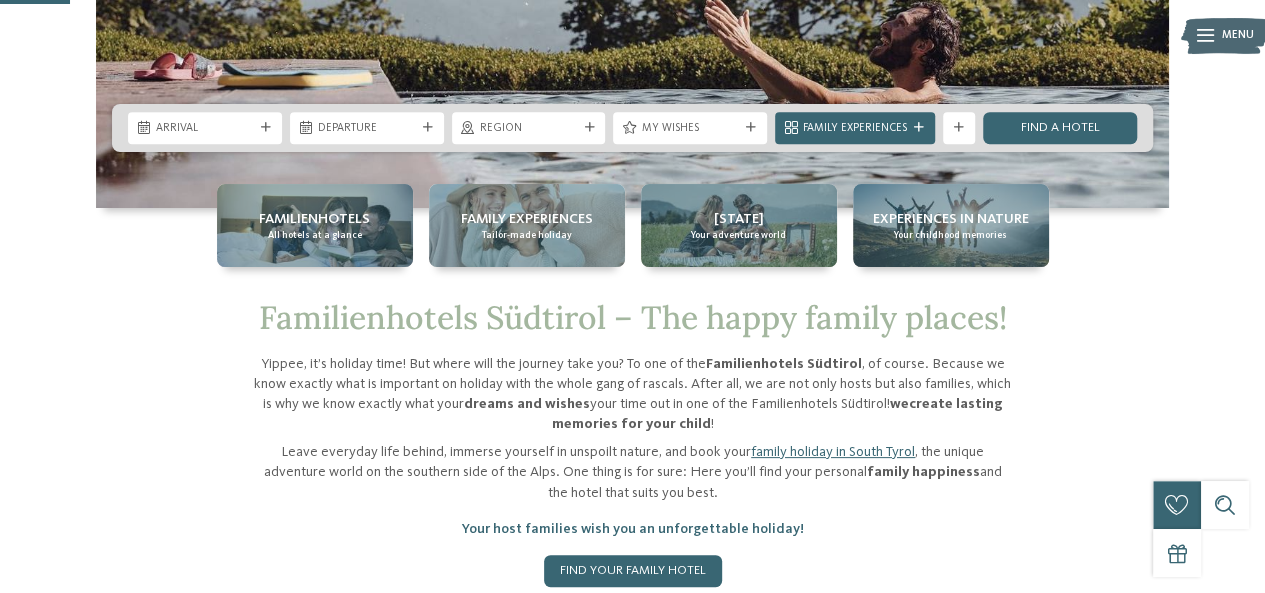 scroll, scrollTop: 364, scrollLeft: 0, axis: vertical 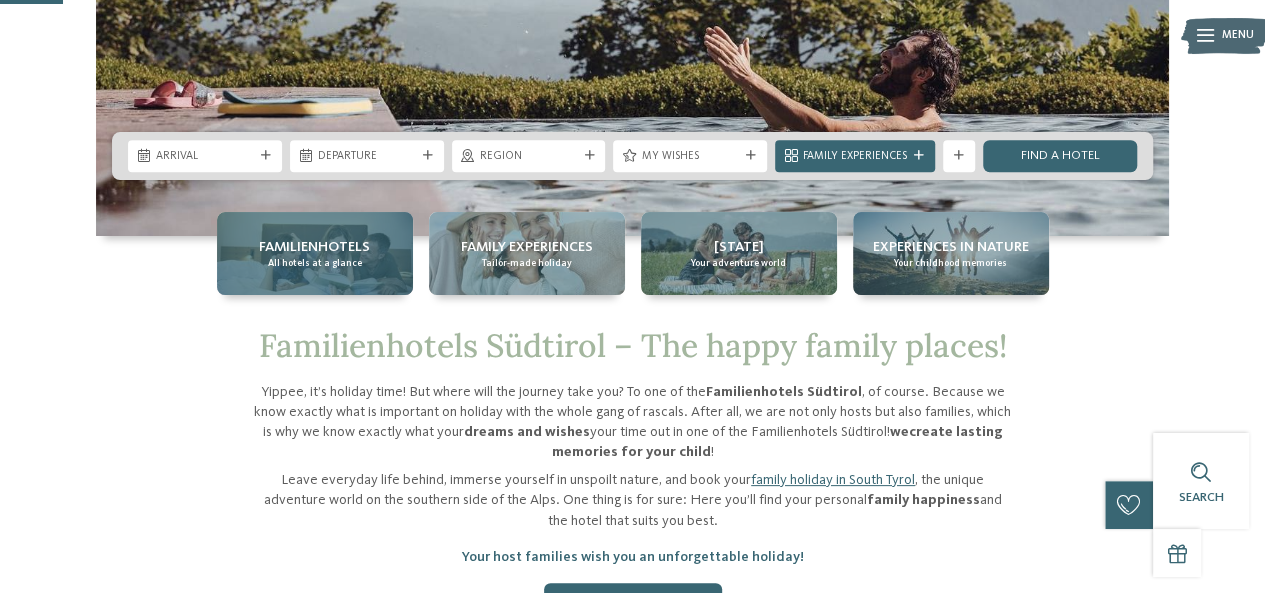 click on "All hotels at a glance" at bounding box center [315, 263] 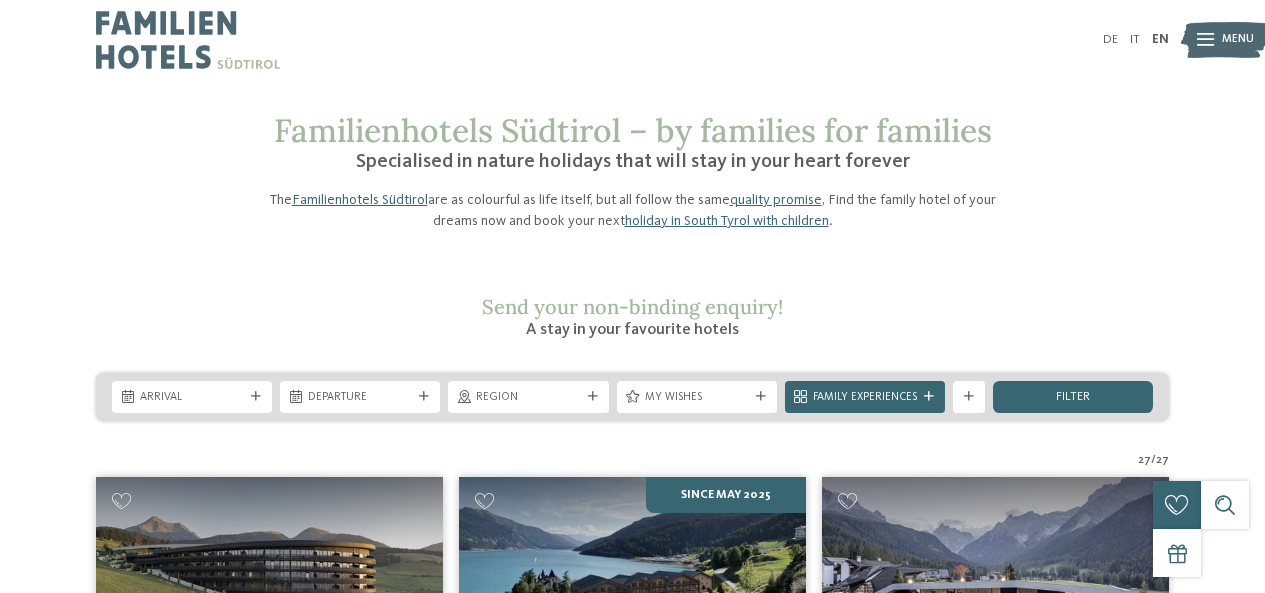 scroll, scrollTop: 0, scrollLeft: 0, axis: both 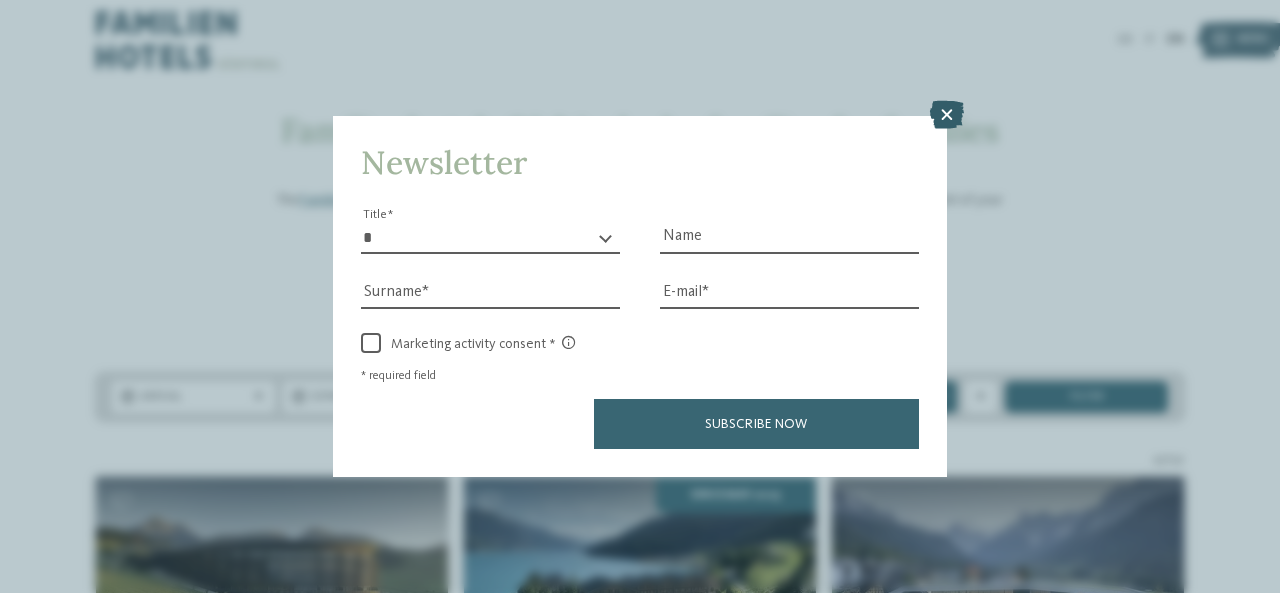 click at bounding box center [947, 115] 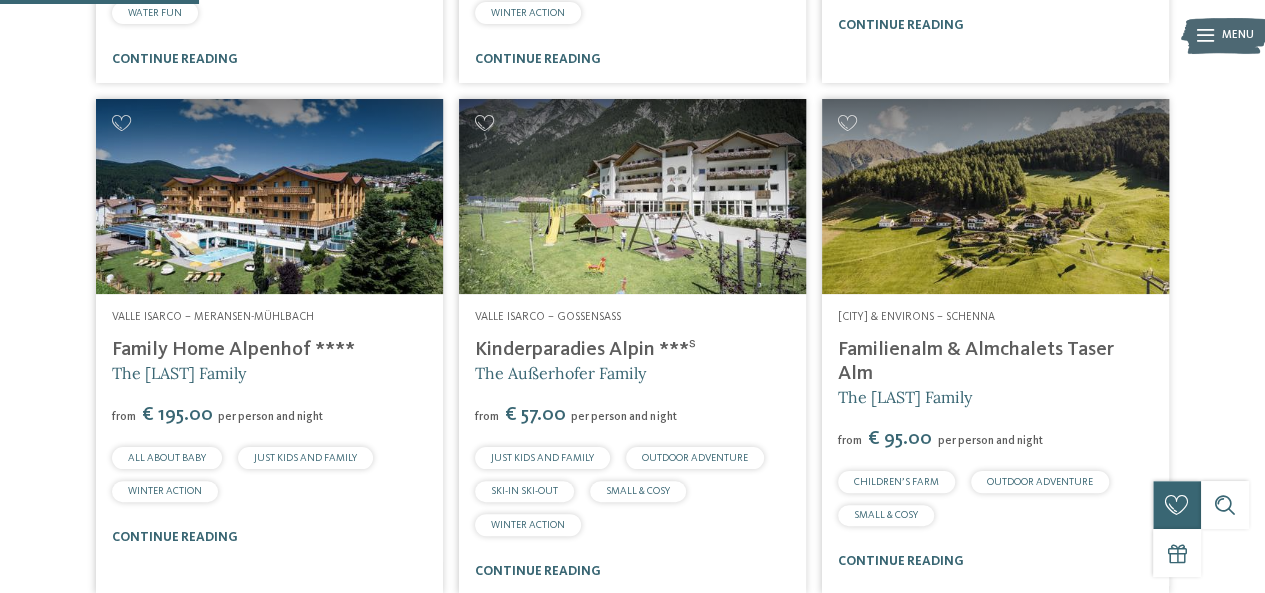 scroll, scrollTop: 904, scrollLeft: 0, axis: vertical 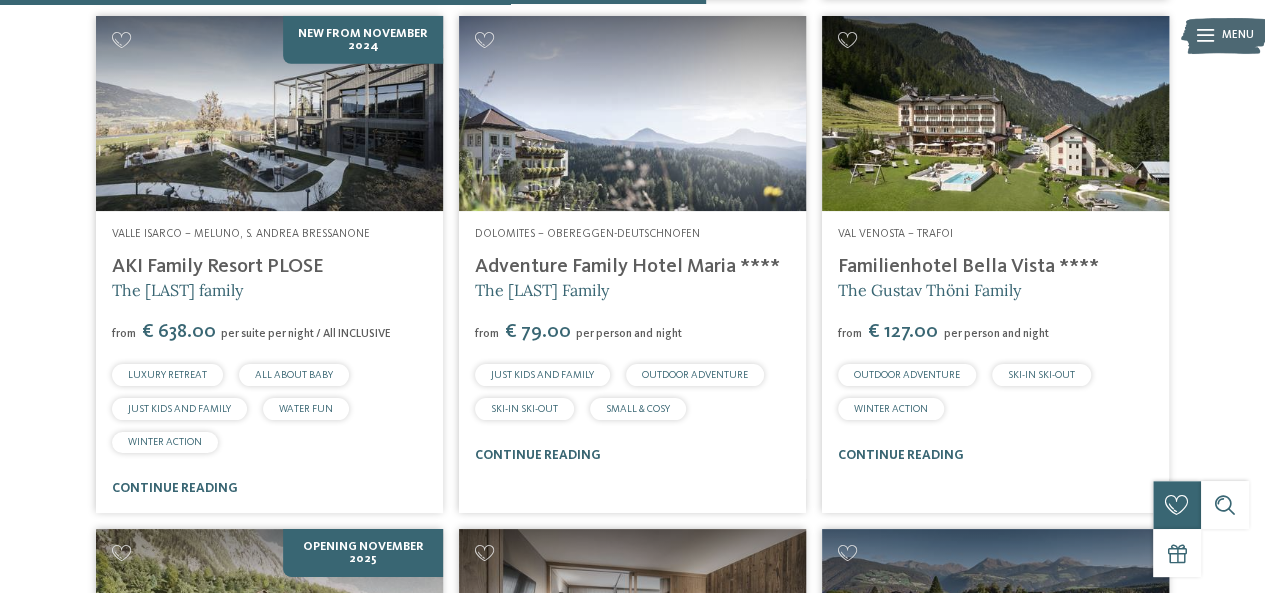 click at bounding box center (269, 113) 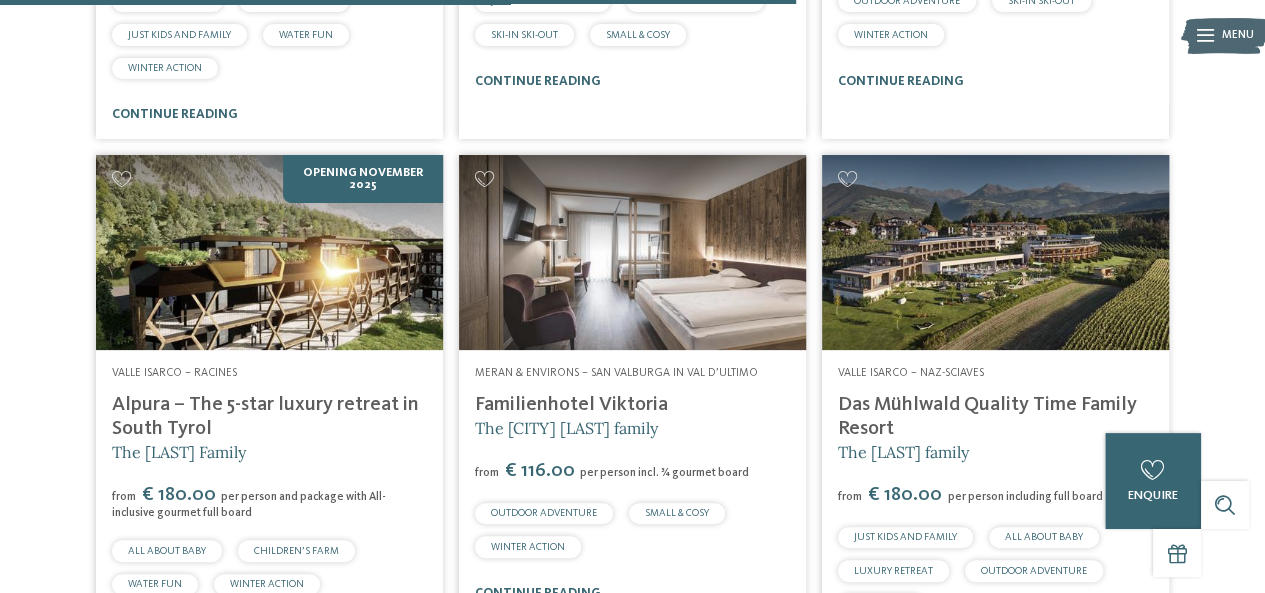 scroll, scrollTop: 3448, scrollLeft: 0, axis: vertical 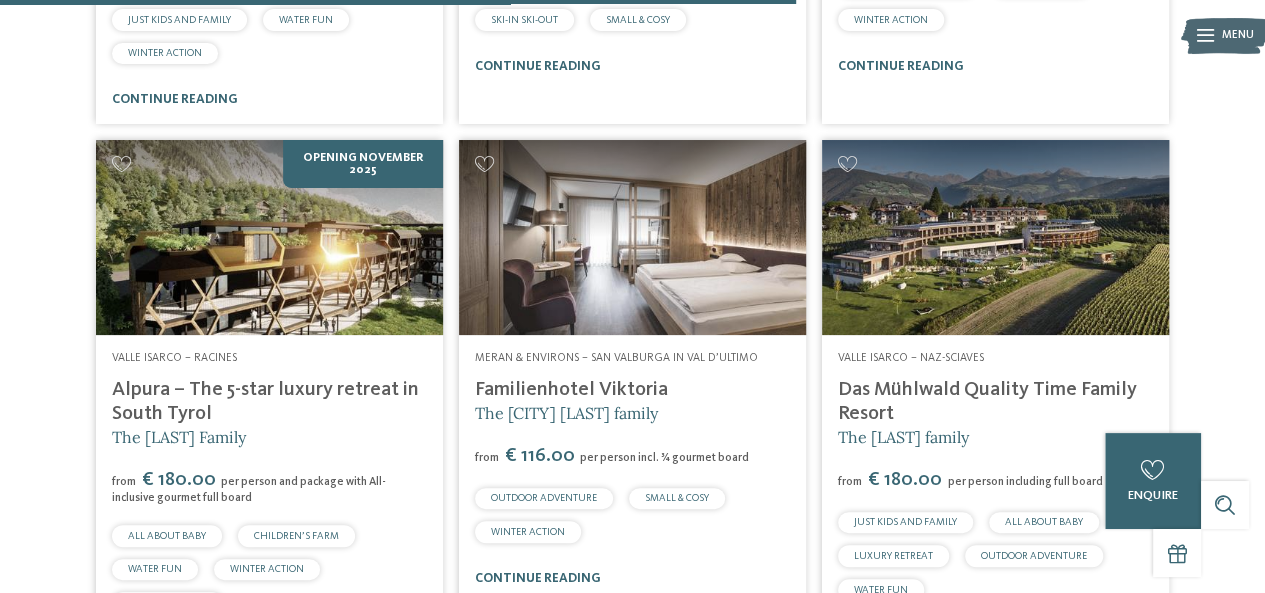 click at bounding box center (995, 237) 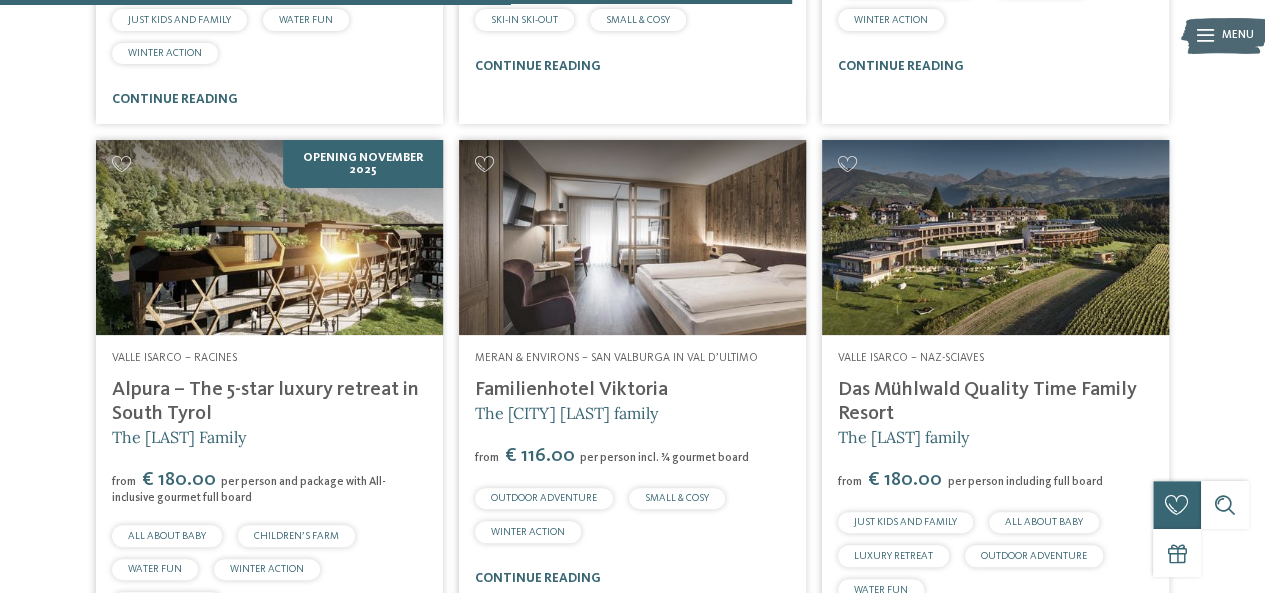 scroll, scrollTop: 3430, scrollLeft: 0, axis: vertical 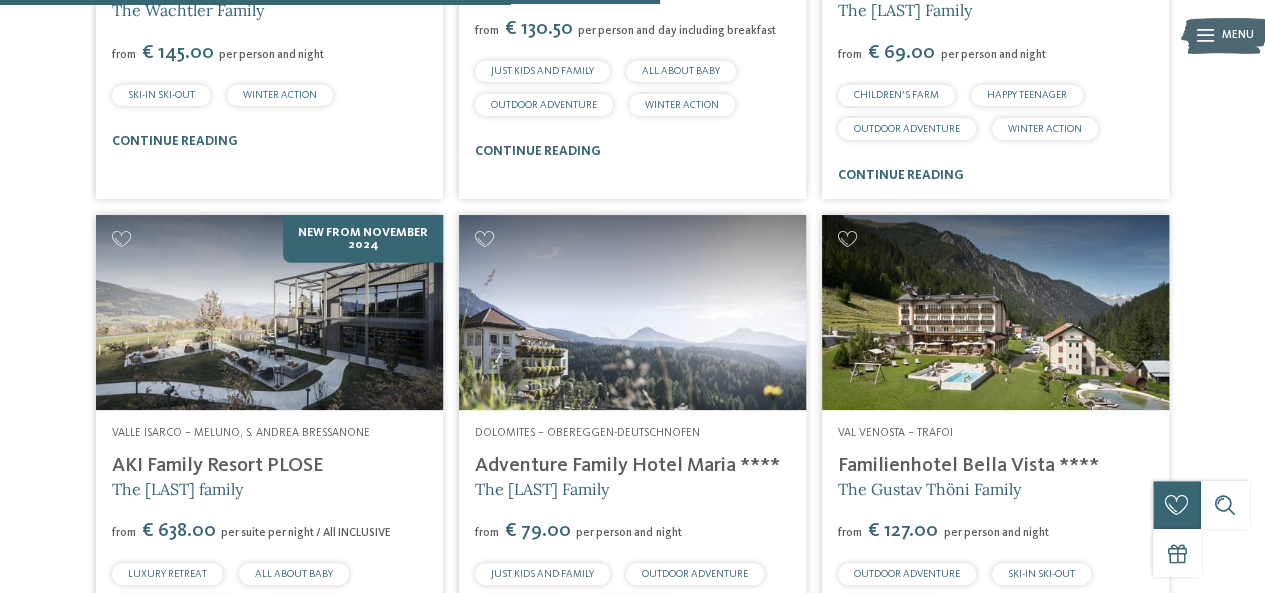 click at bounding box center [269, 312] 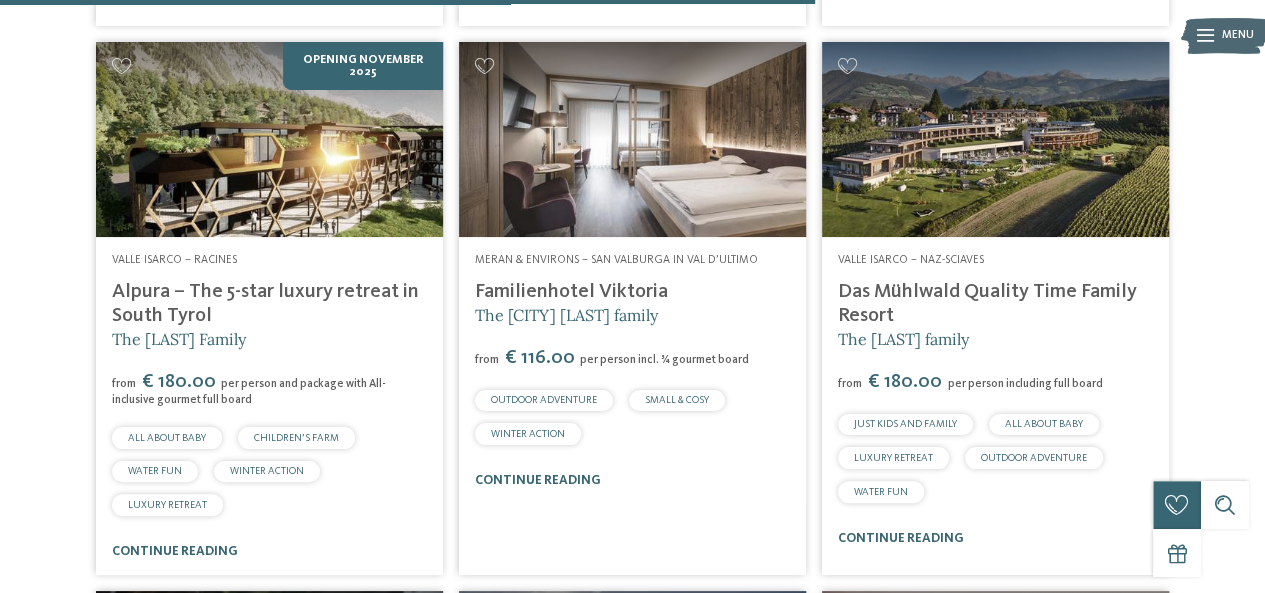 scroll, scrollTop: 3561, scrollLeft: 0, axis: vertical 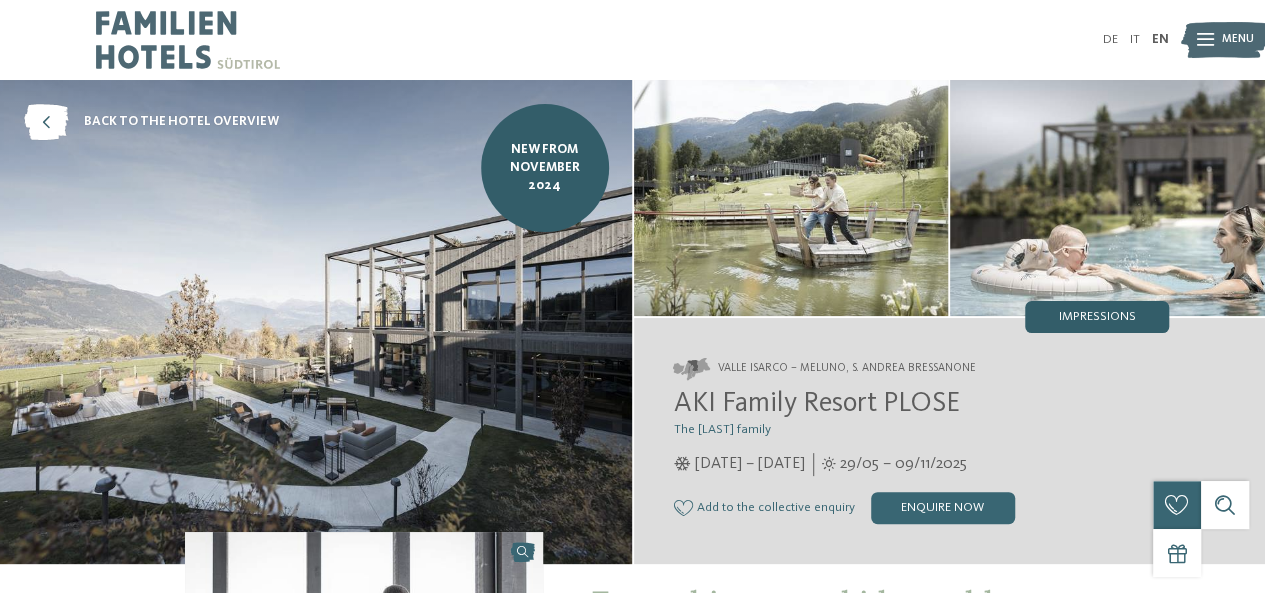 click on "Impressions" at bounding box center (1097, 317) 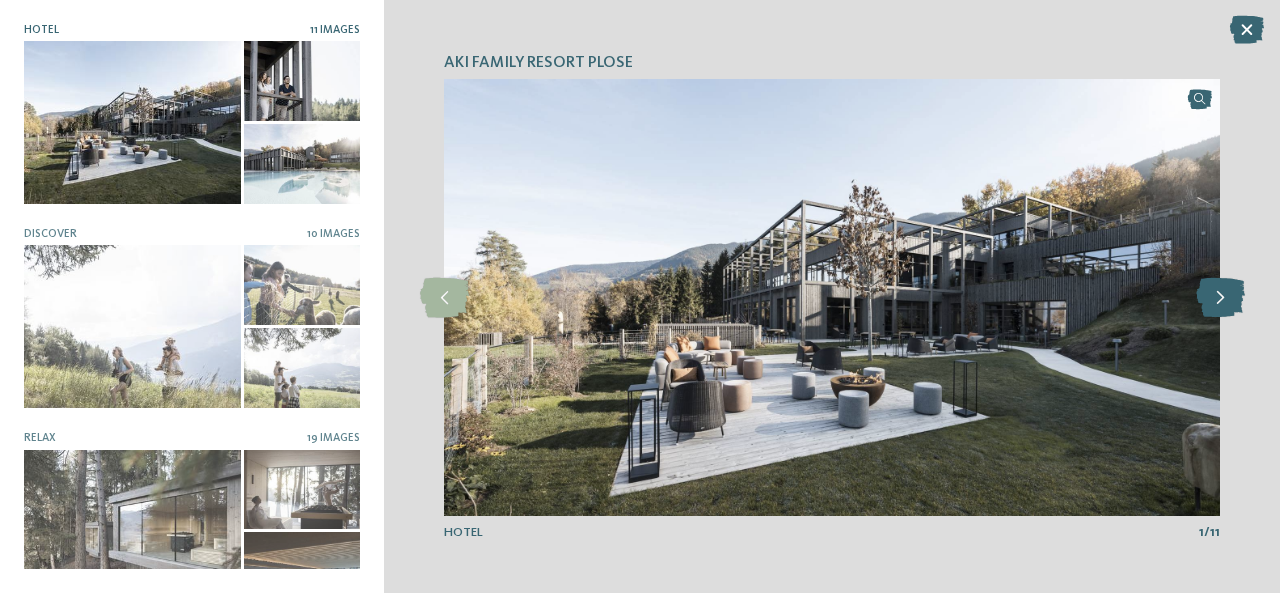 click at bounding box center (1220, 298) 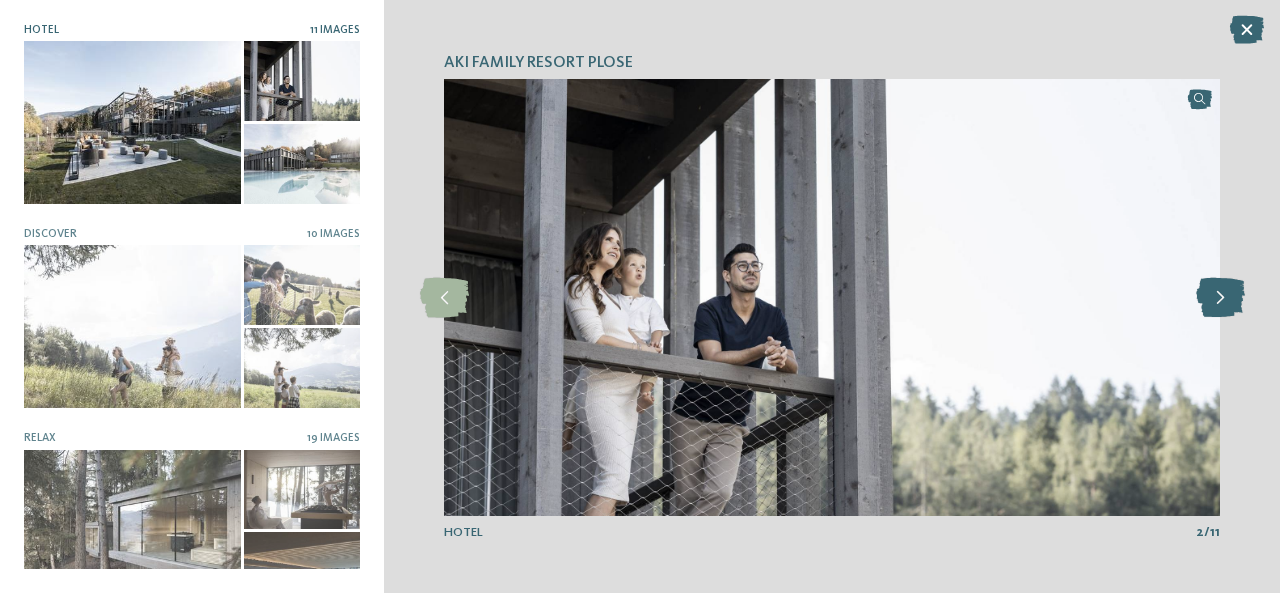 click at bounding box center (1220, 298) 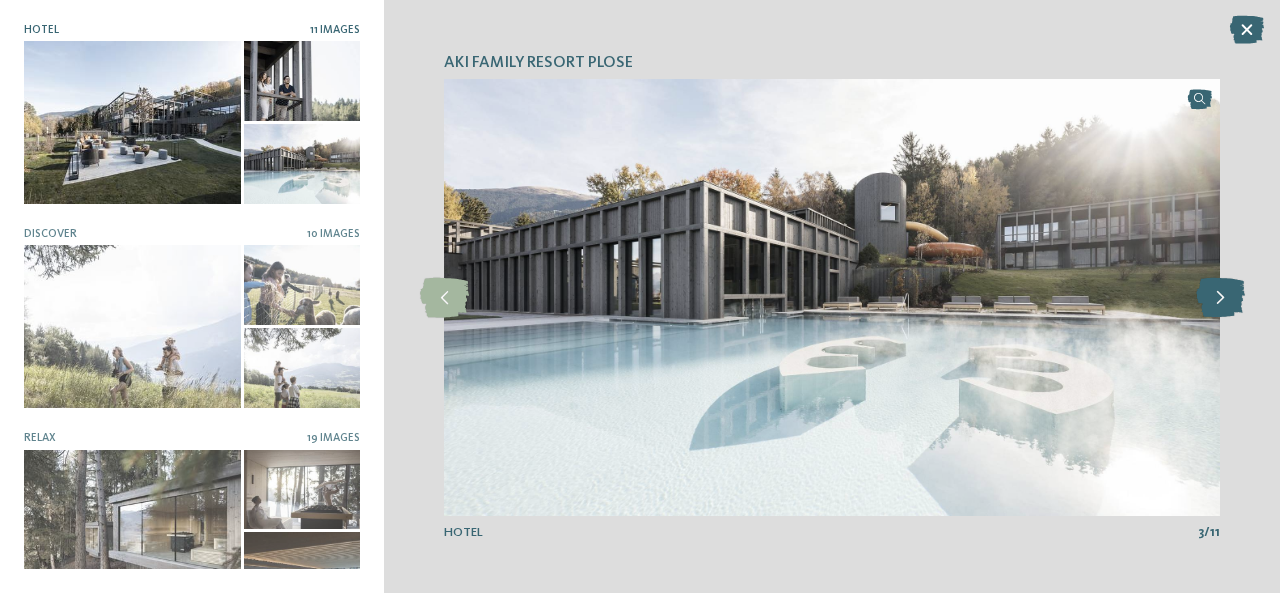 click at bounding box center (1220, 298) 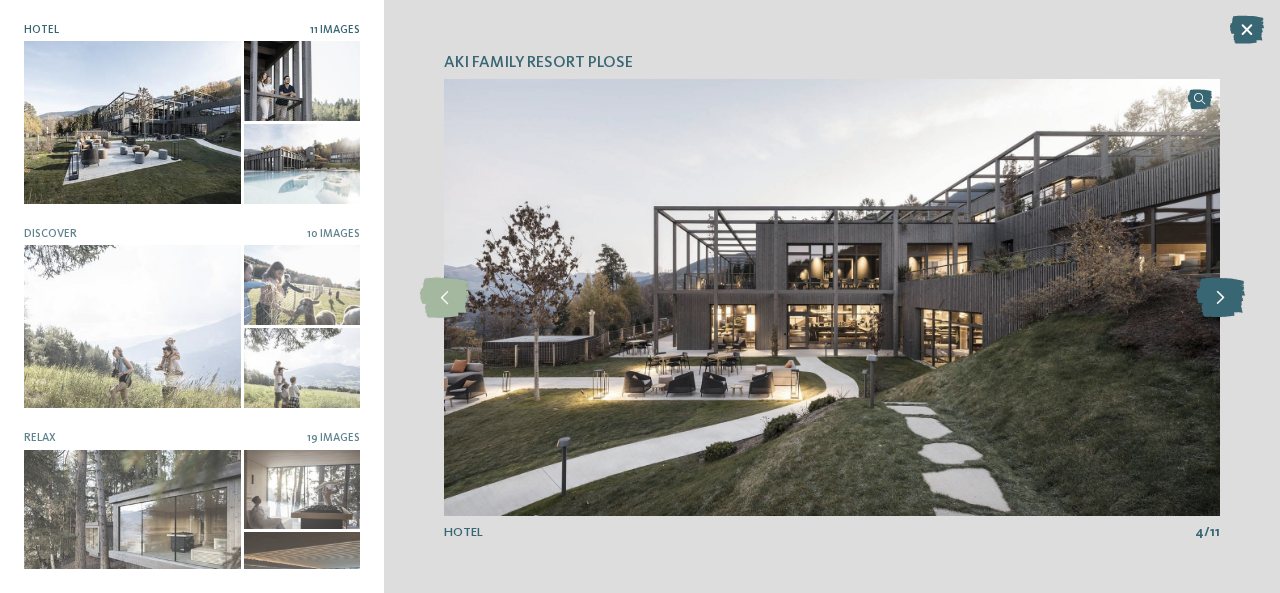 click at bounding box center (1220, 298) 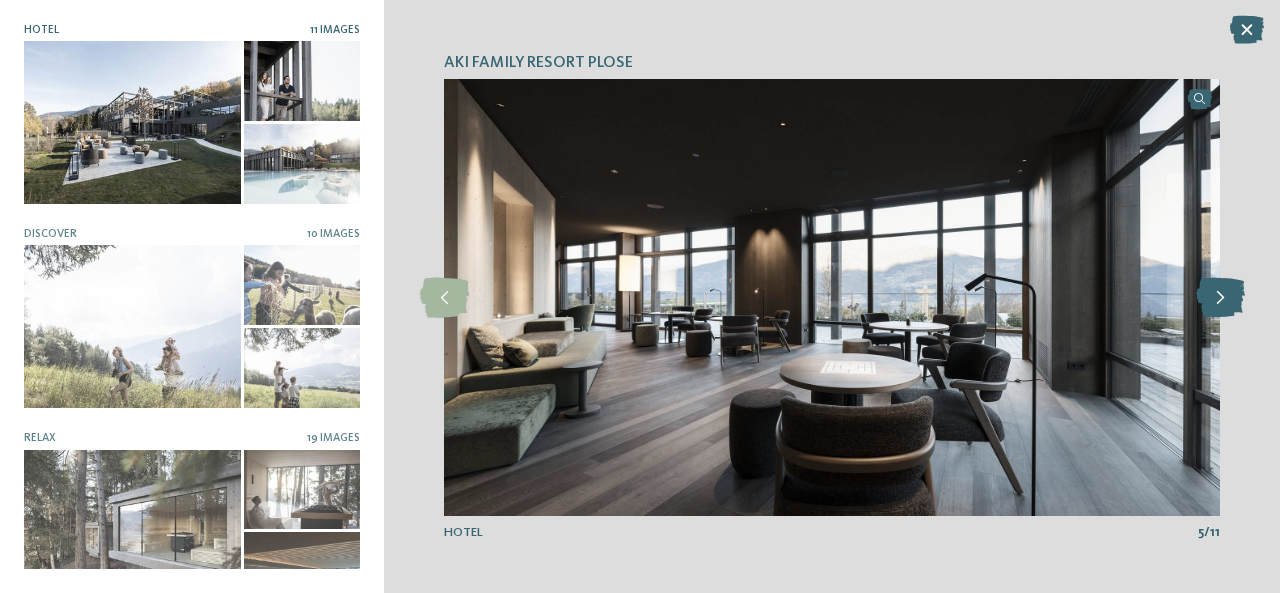 click at bounding box center (1220, 298) 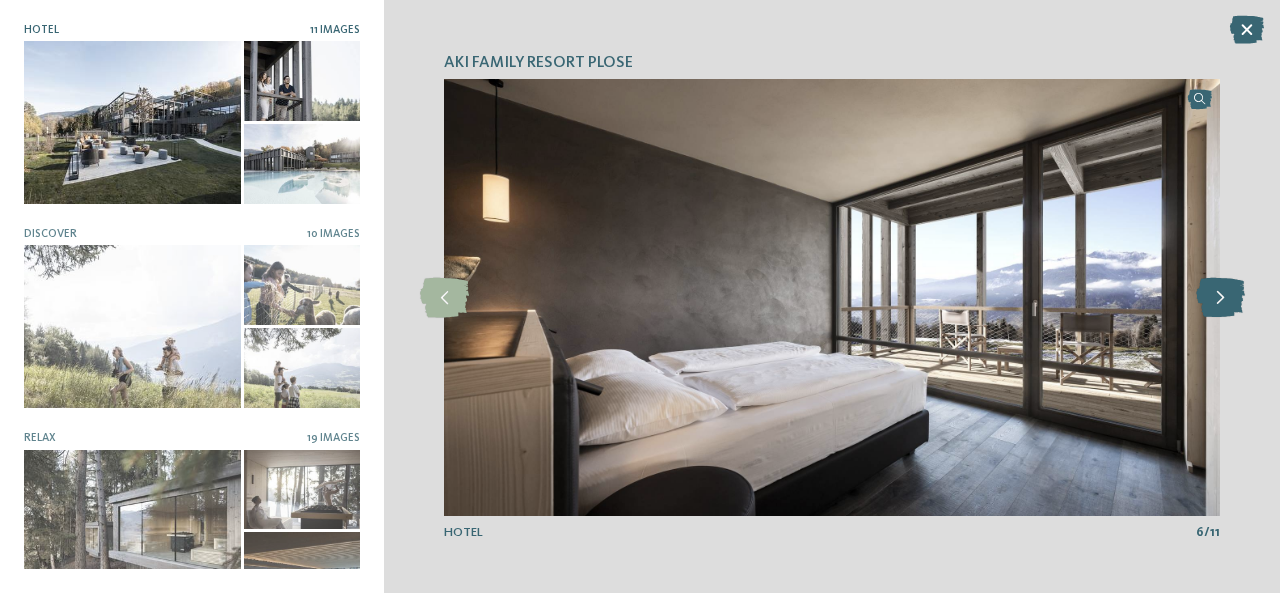click at bounding box center [1220, 298] 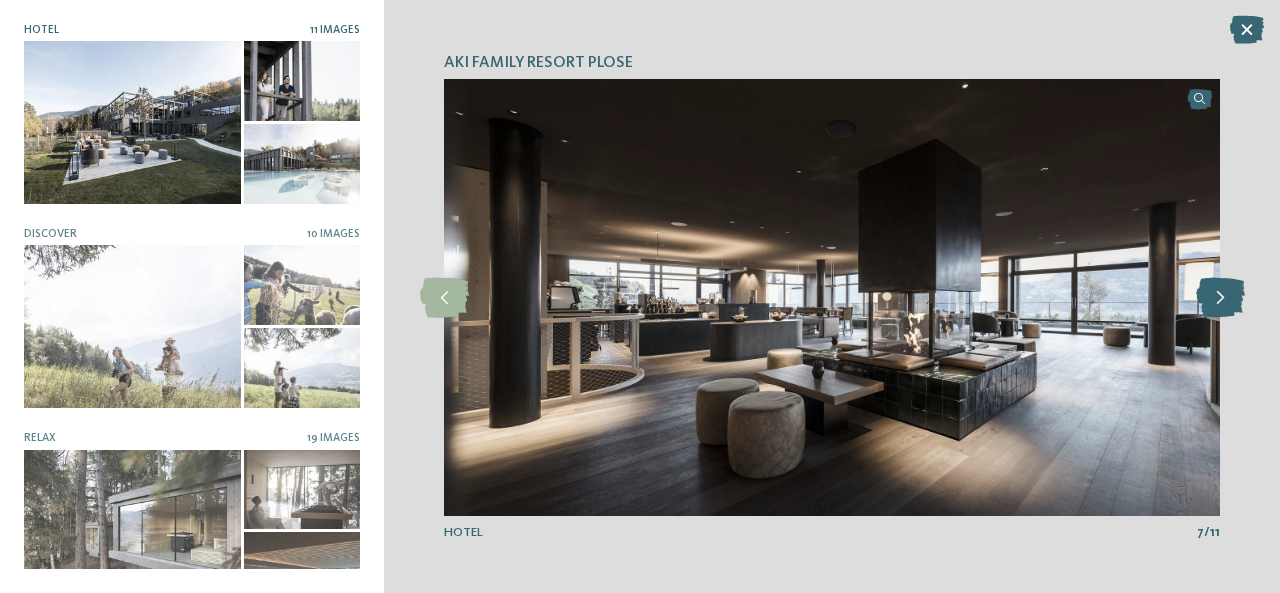 click at bounding box center (1220, 298) 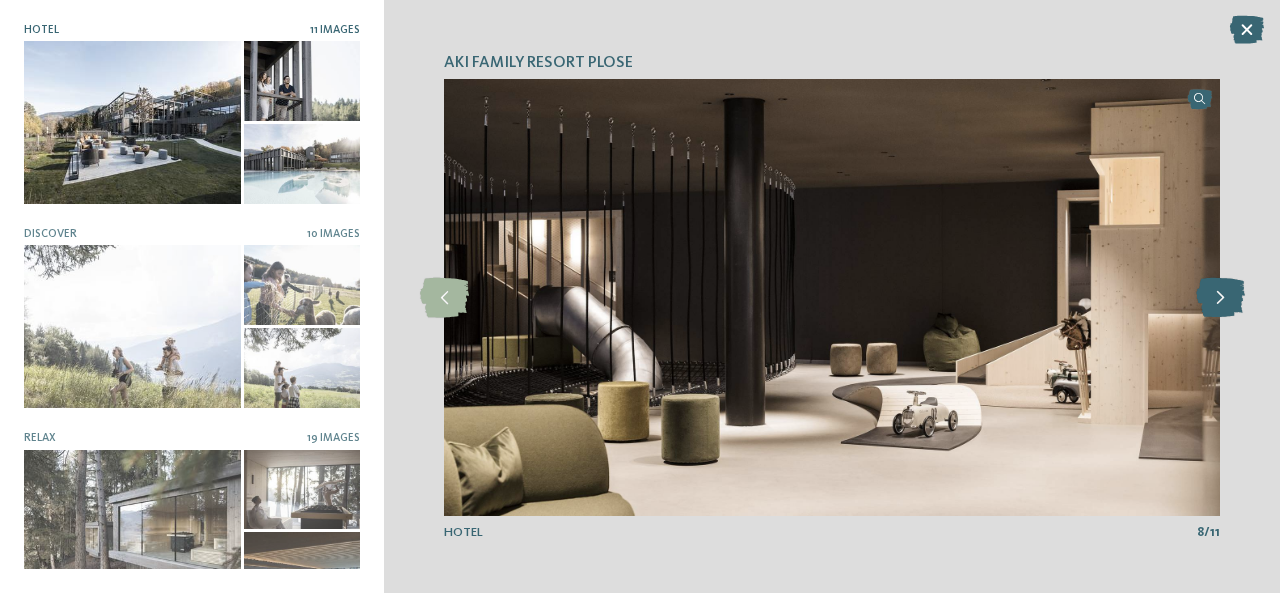 click at bounding box center (1220, 298) 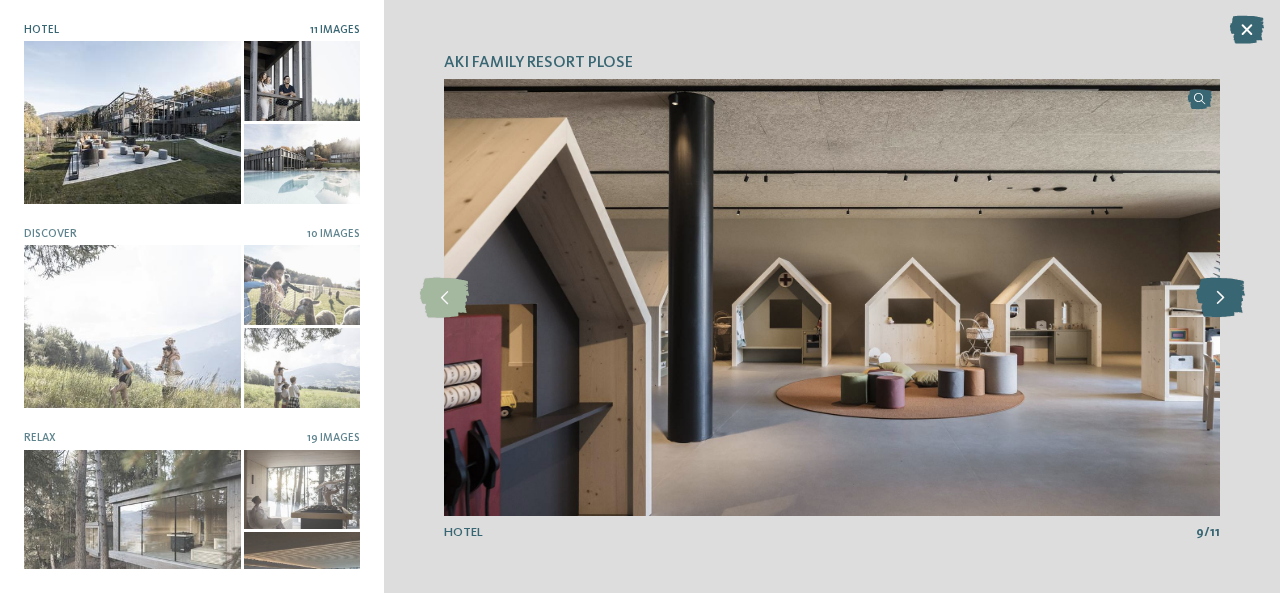 click at bounding box center [1220, 298] 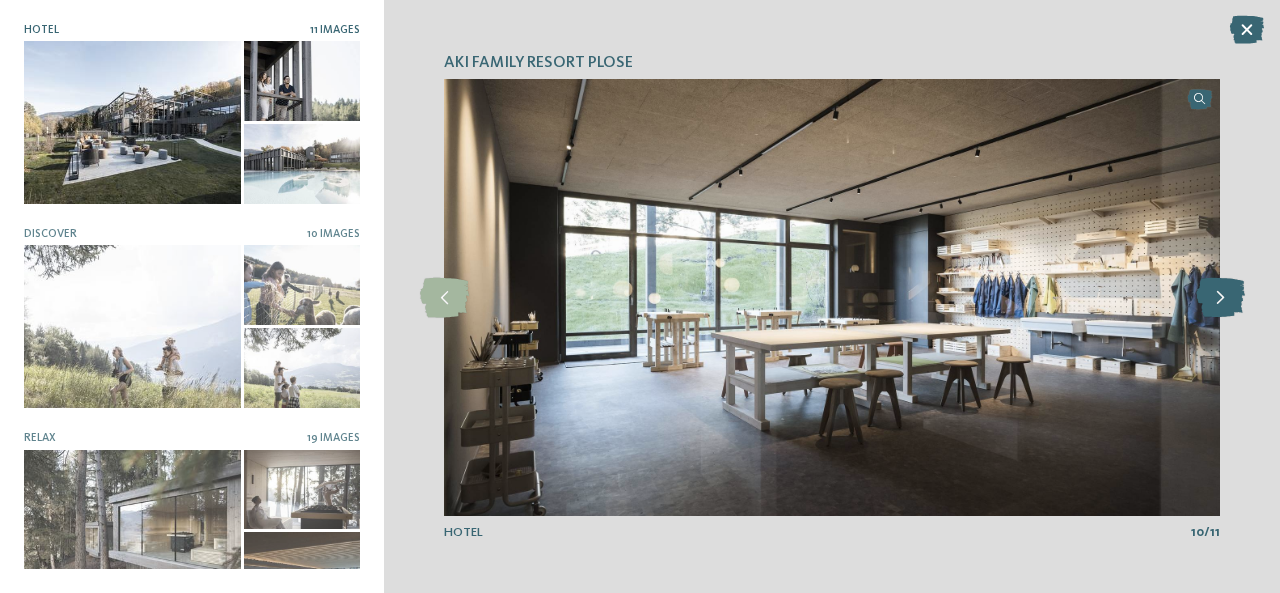 click at bounding box center (1220, 298) 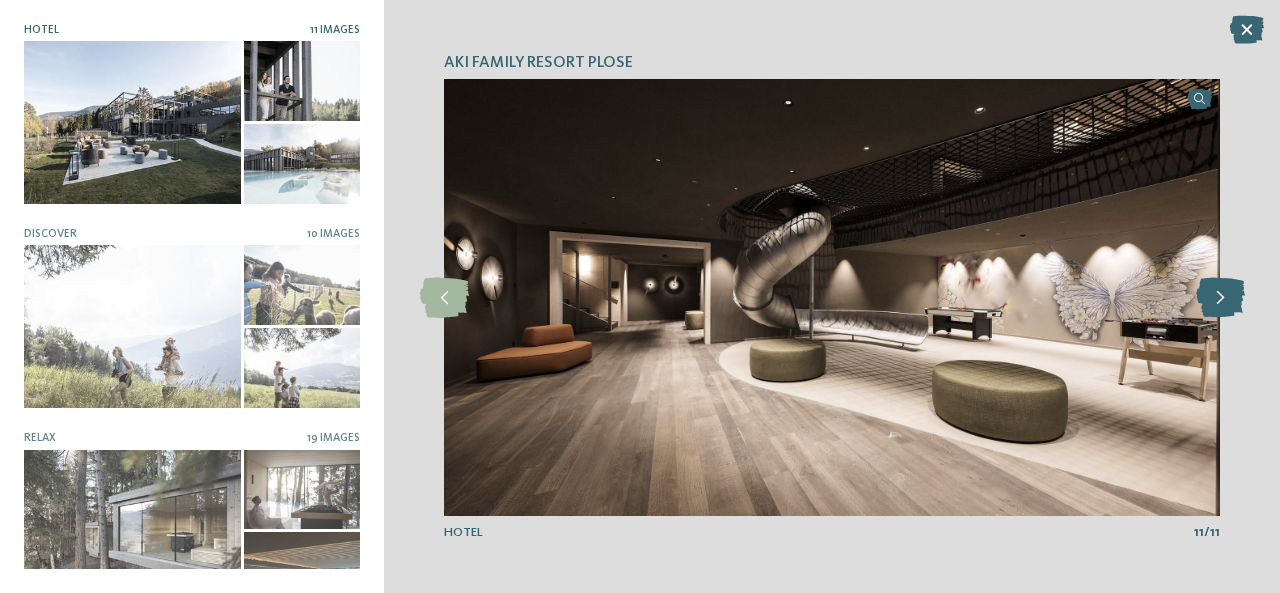 click at bounding box center (1220, 298) 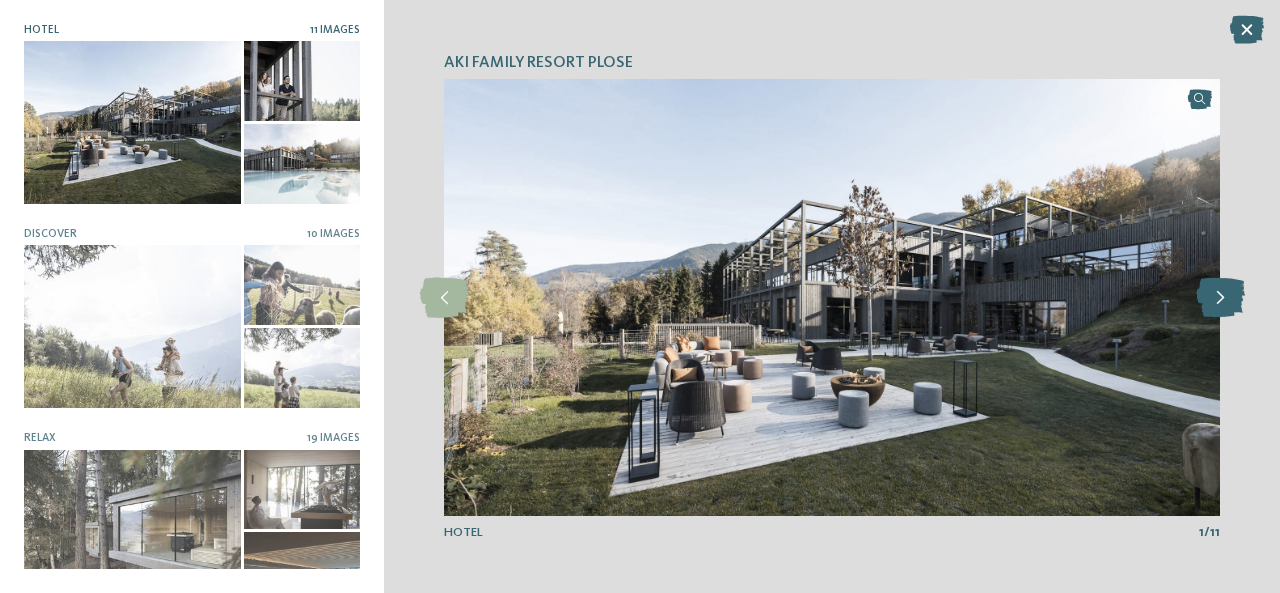 click at bounding box center (1220, 298) 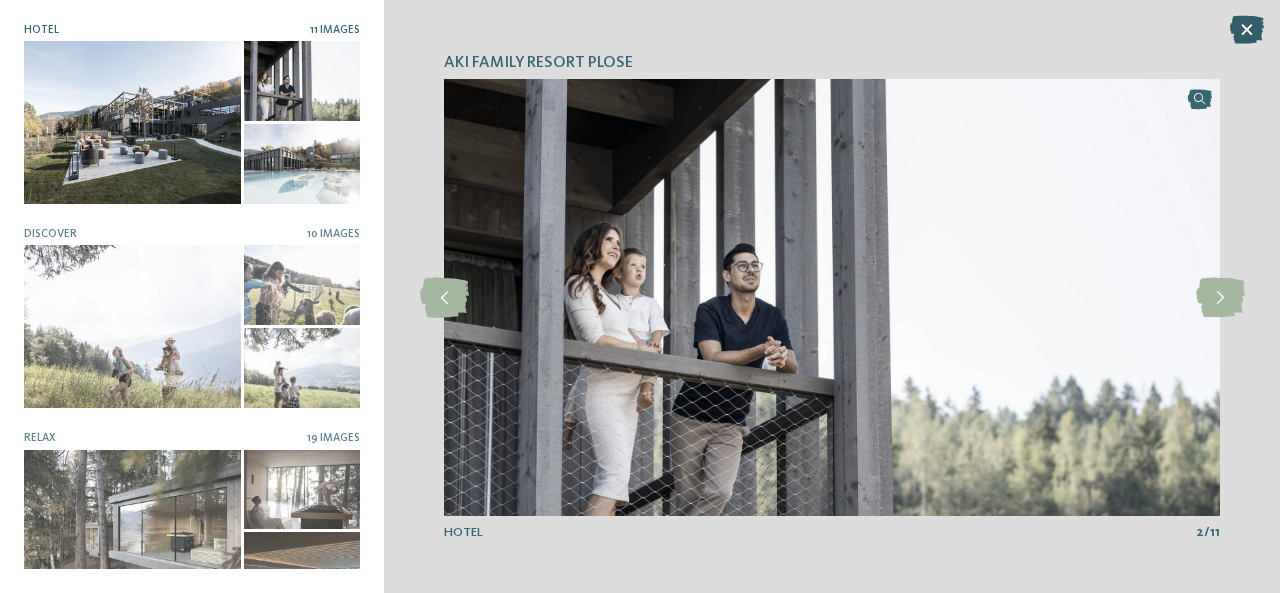click at bounding box center [1247, 30] 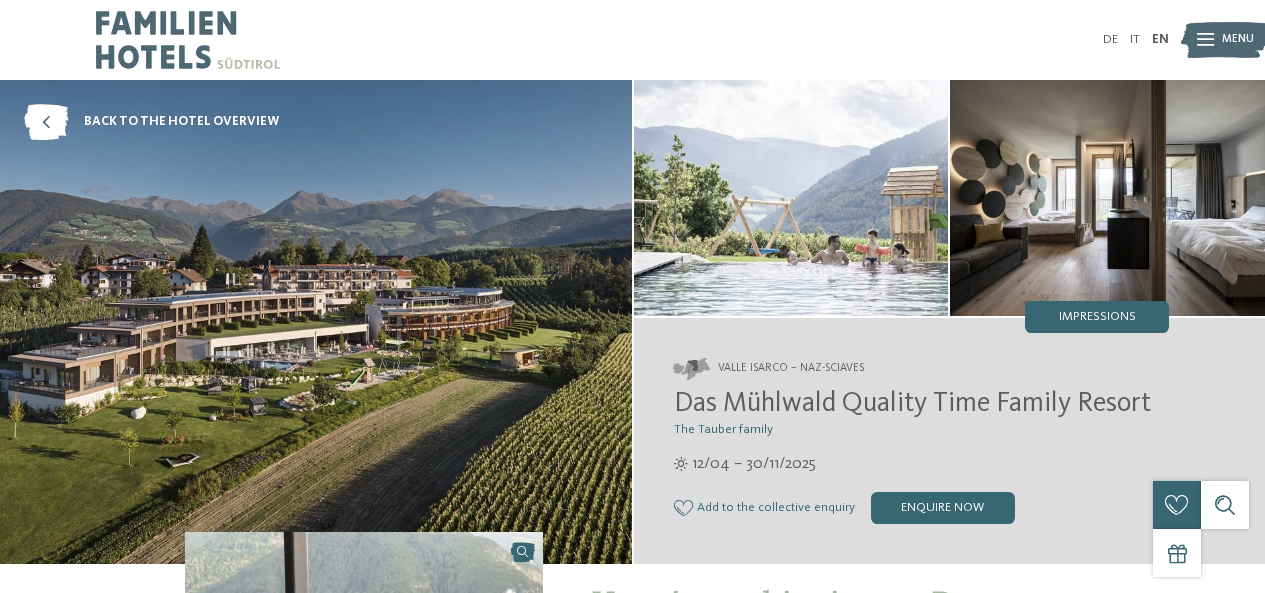 scroll, scrollTop: 0, scrollLeft: 0, axis: both 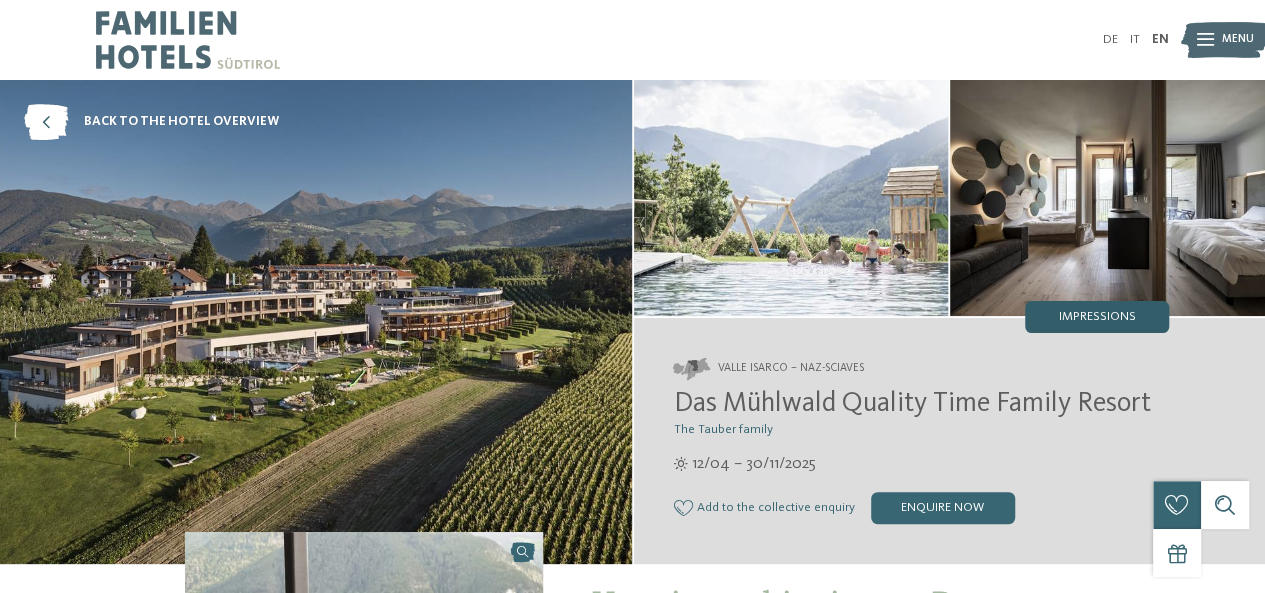click on "Impressions" at bounding box center (1097, 317) 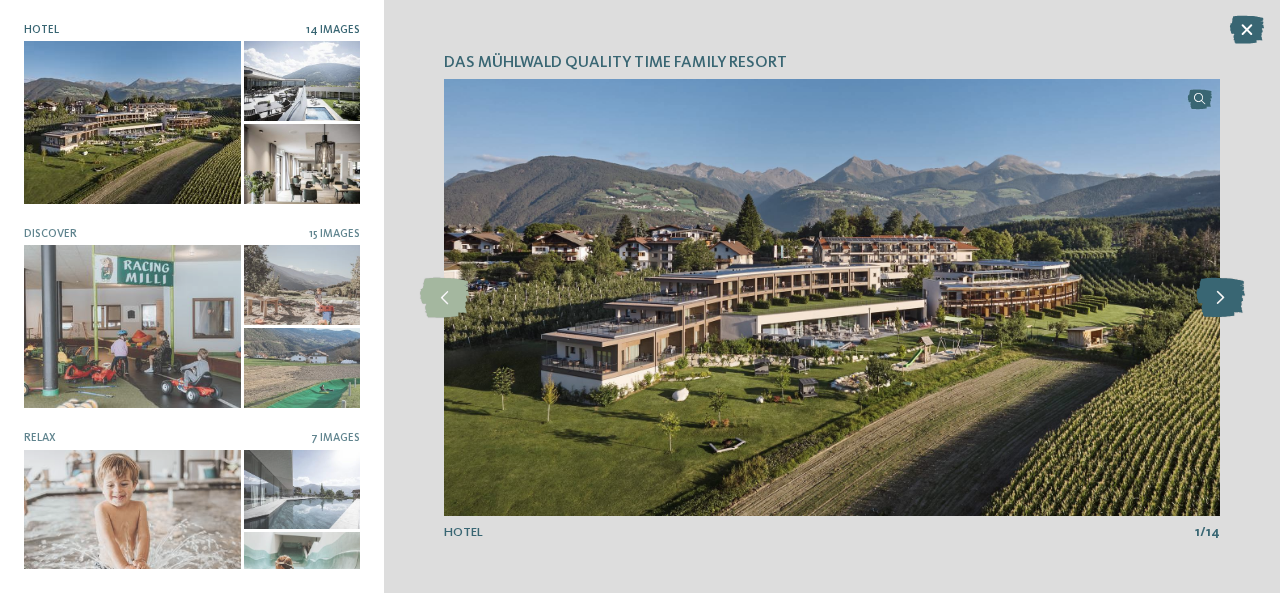click at bounding box center (1220, 298) 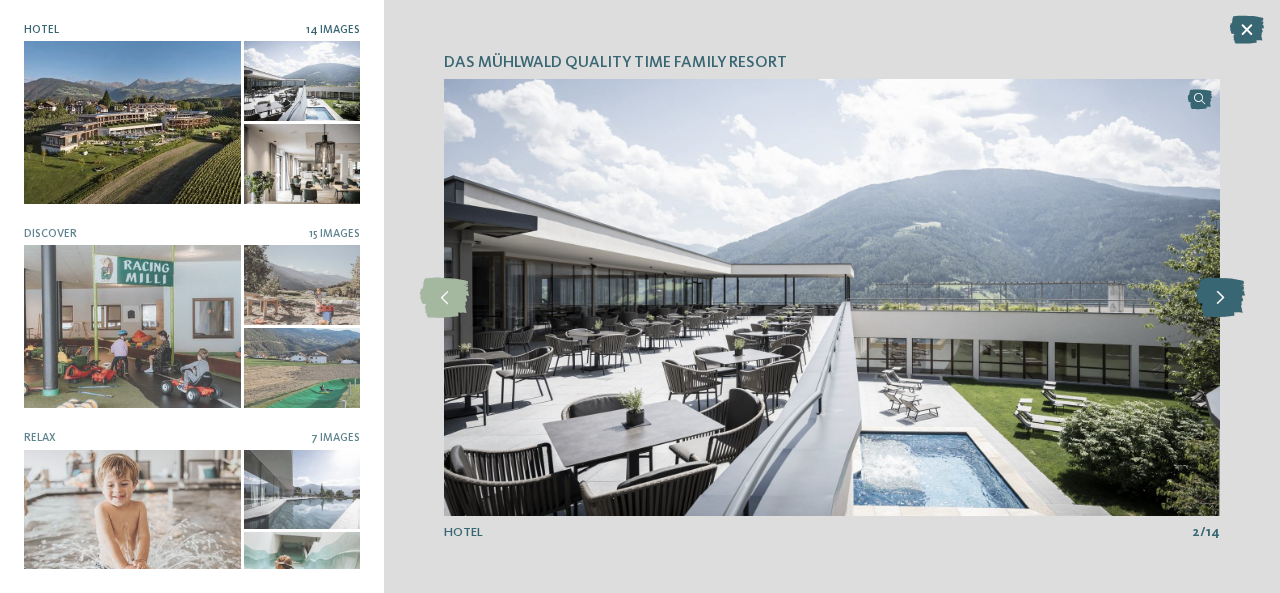 click at bounding box center [1220, 298] 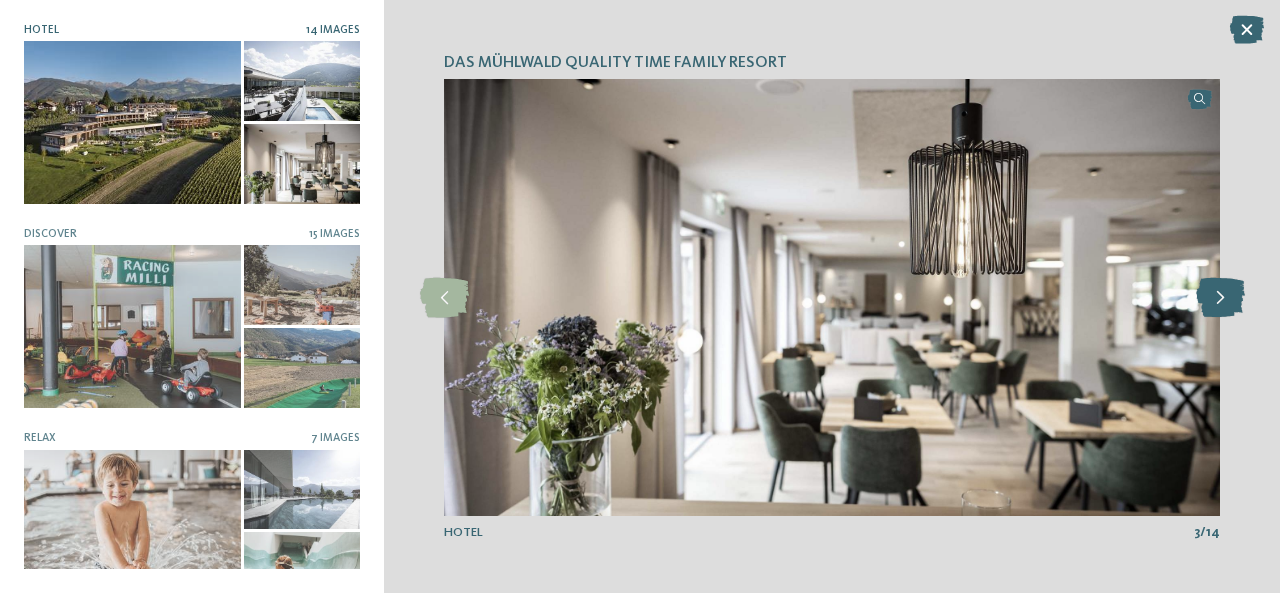 click at bounding box center [1220, 298] 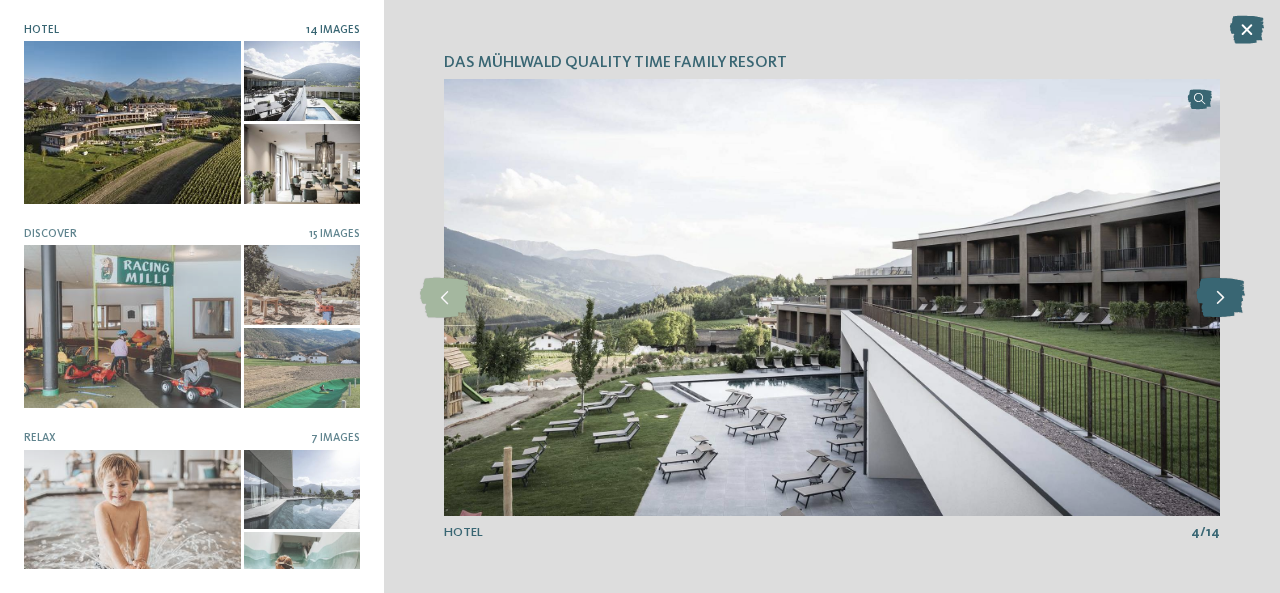 click at bounding box center (1220, 298) 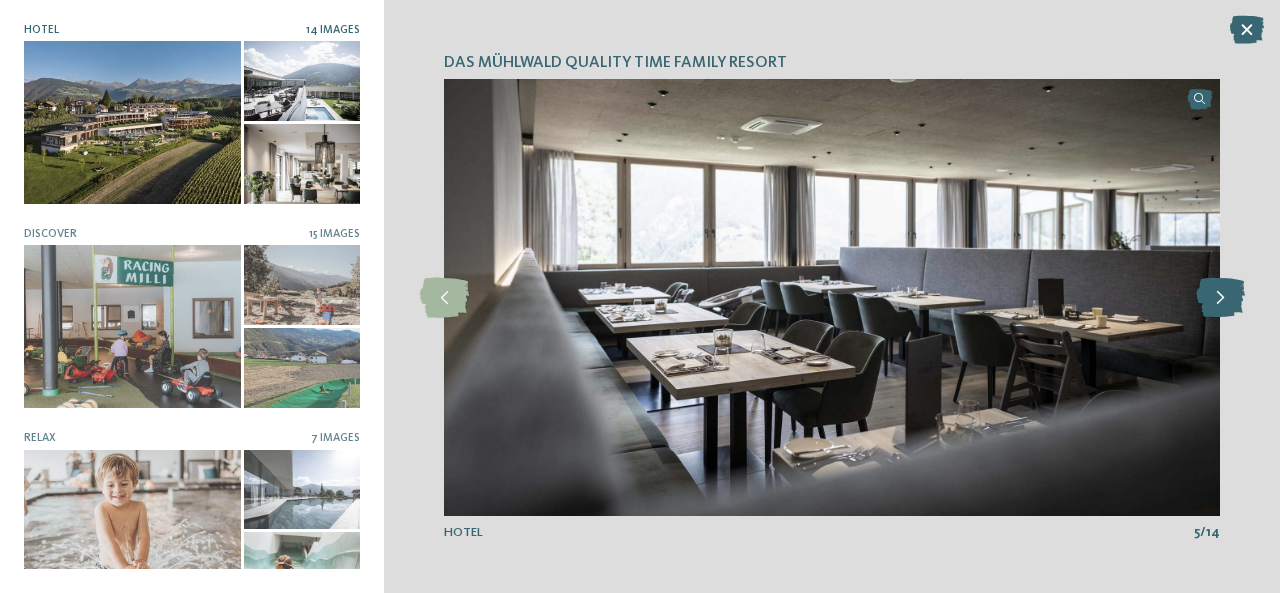 click at bounding box center (1220, 298) 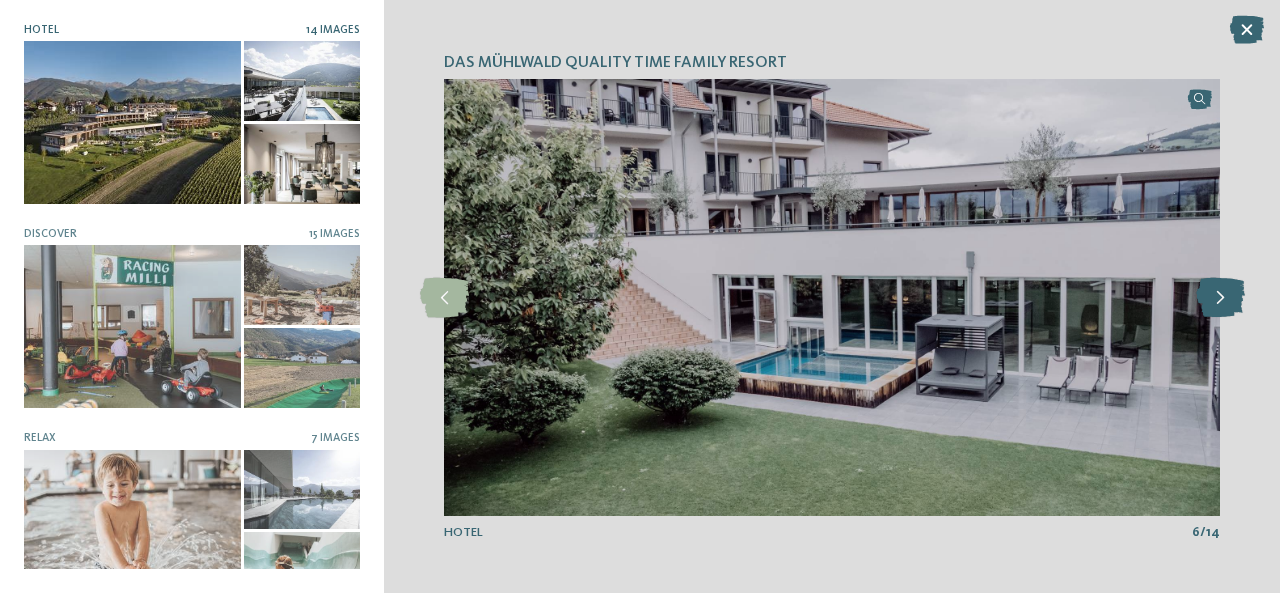 click at bounding box center [1220, 298] 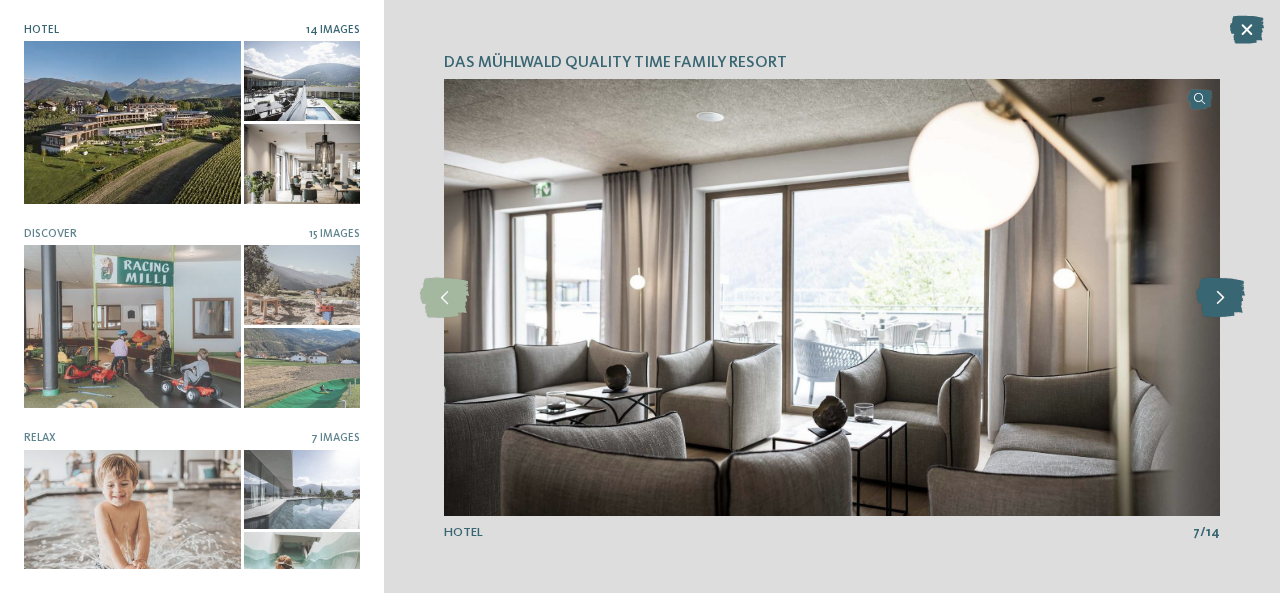 click at bounding box center [1220, 298] 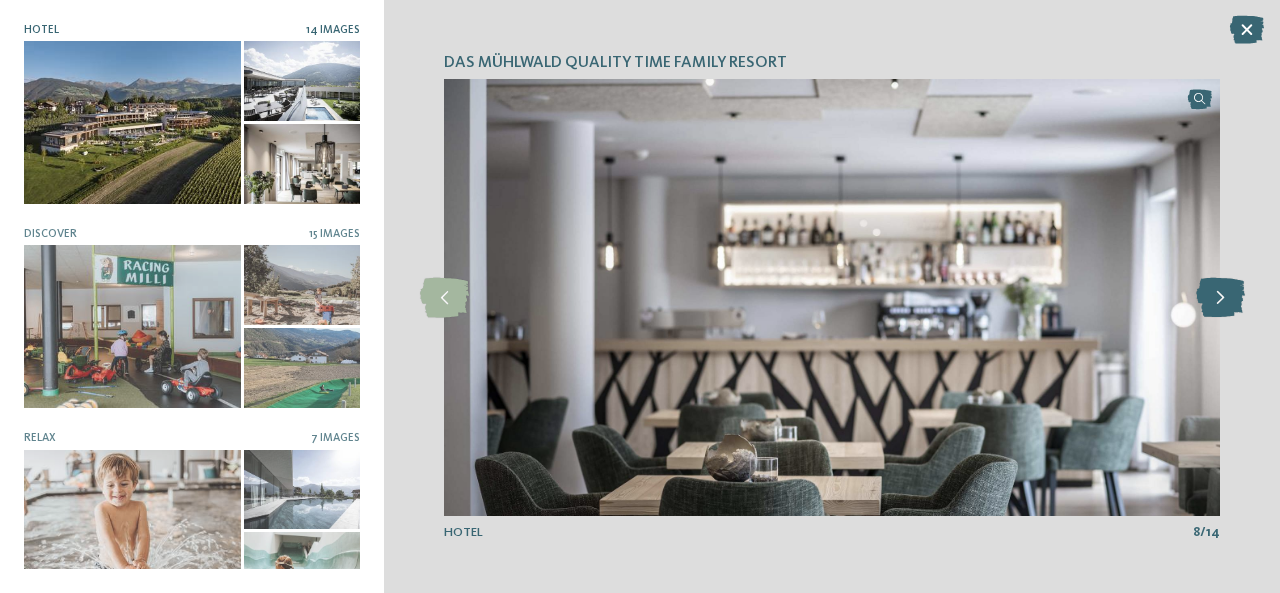click at bounding box center [1220, 298] 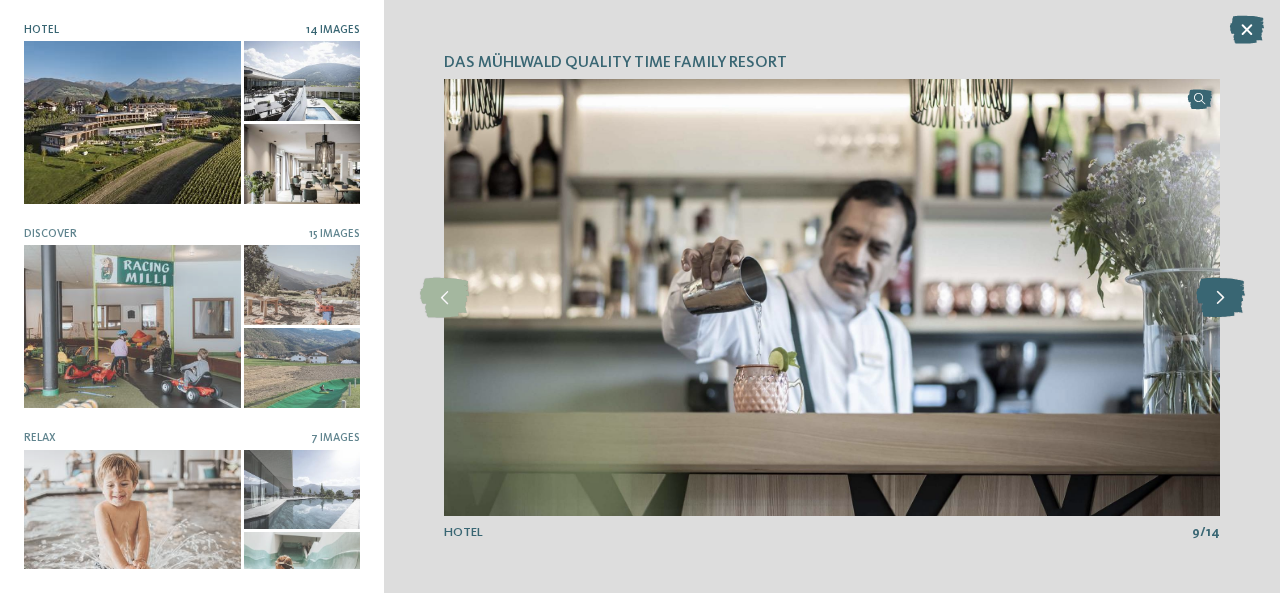 click at bounding box center (1220, 298) 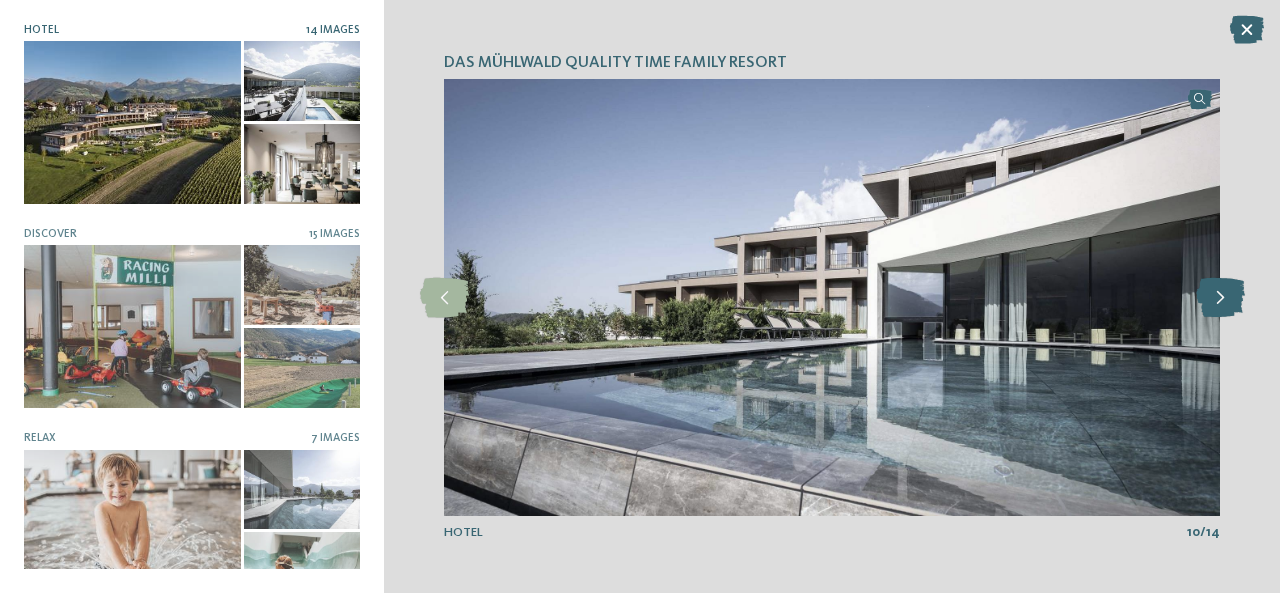 click at bounding box center [1220, 298] 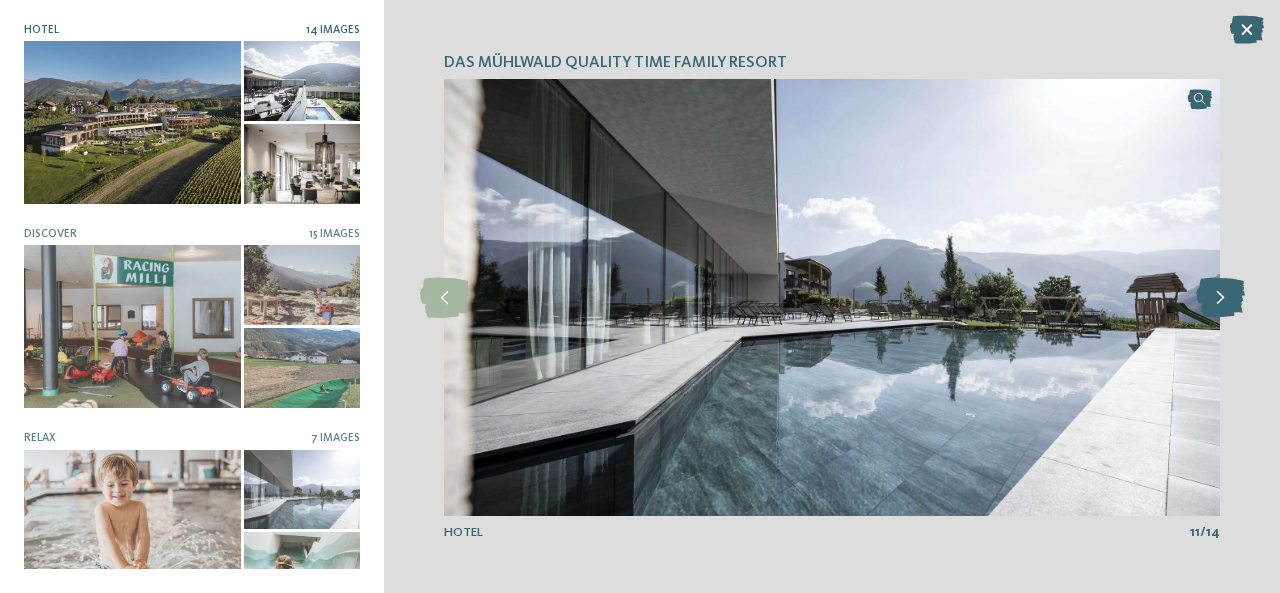 click at bounding box center (1220, 298) 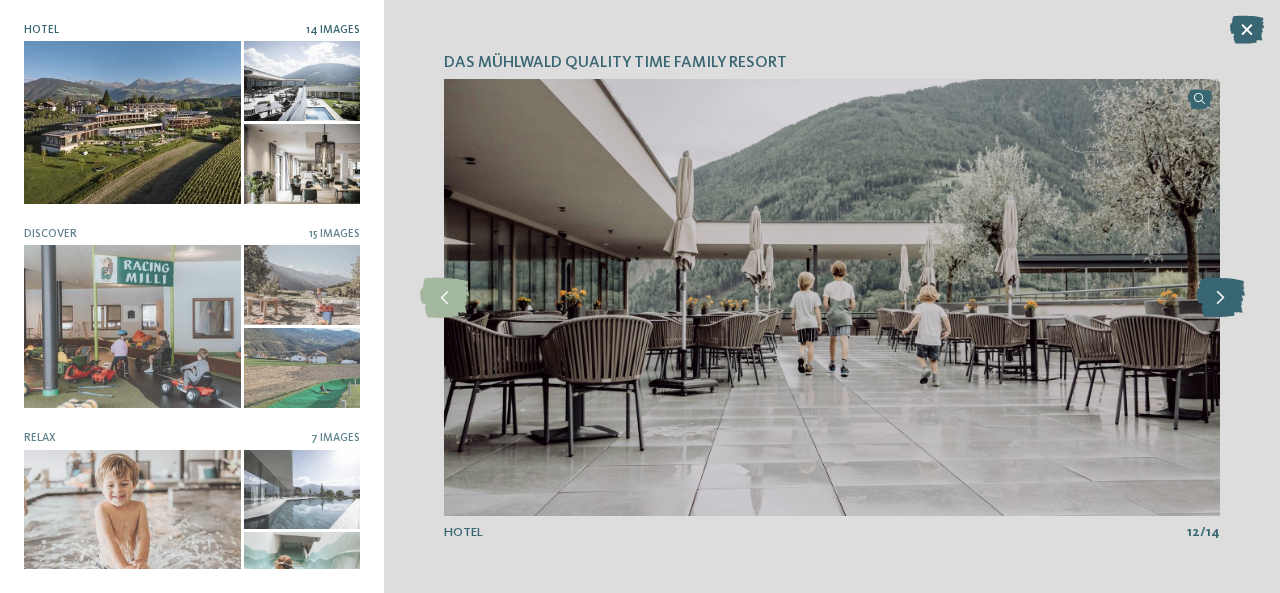 click at bounding box center [1220, 298] 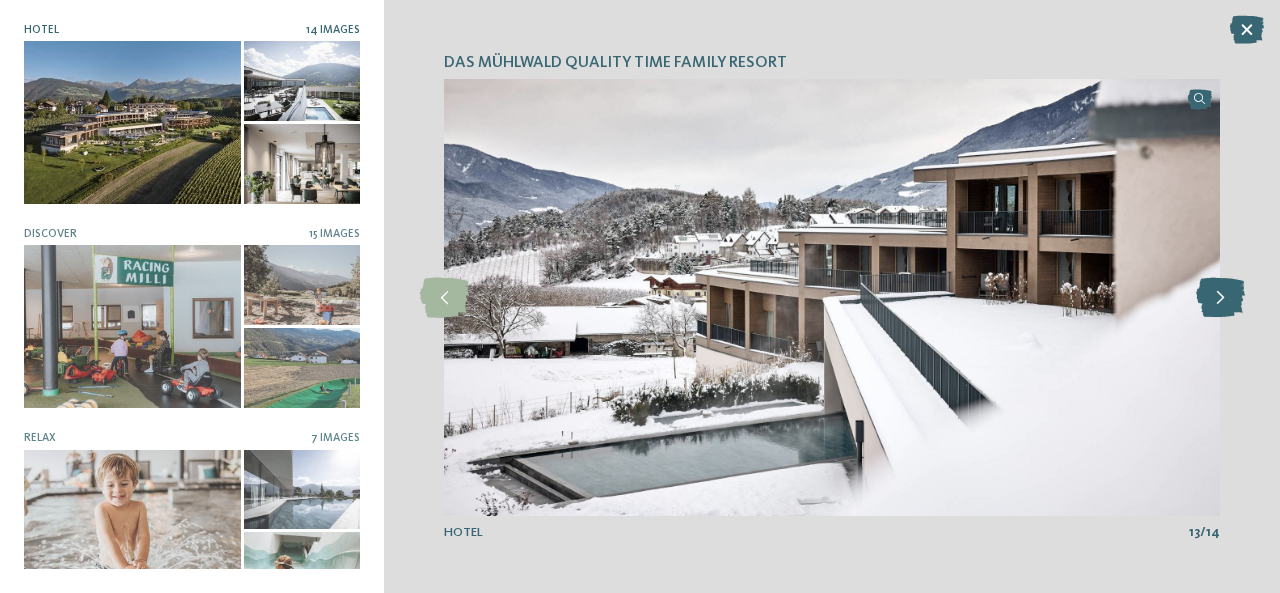 click at bounding box center [1220, 298] 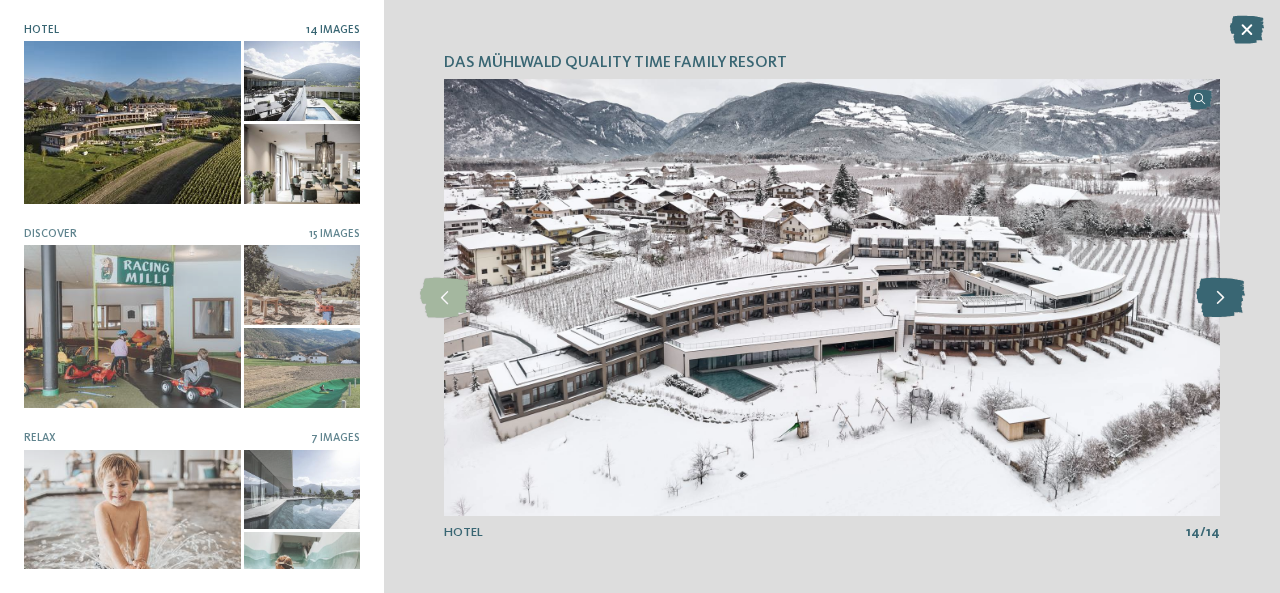 click at bounding box center (1220, 298) 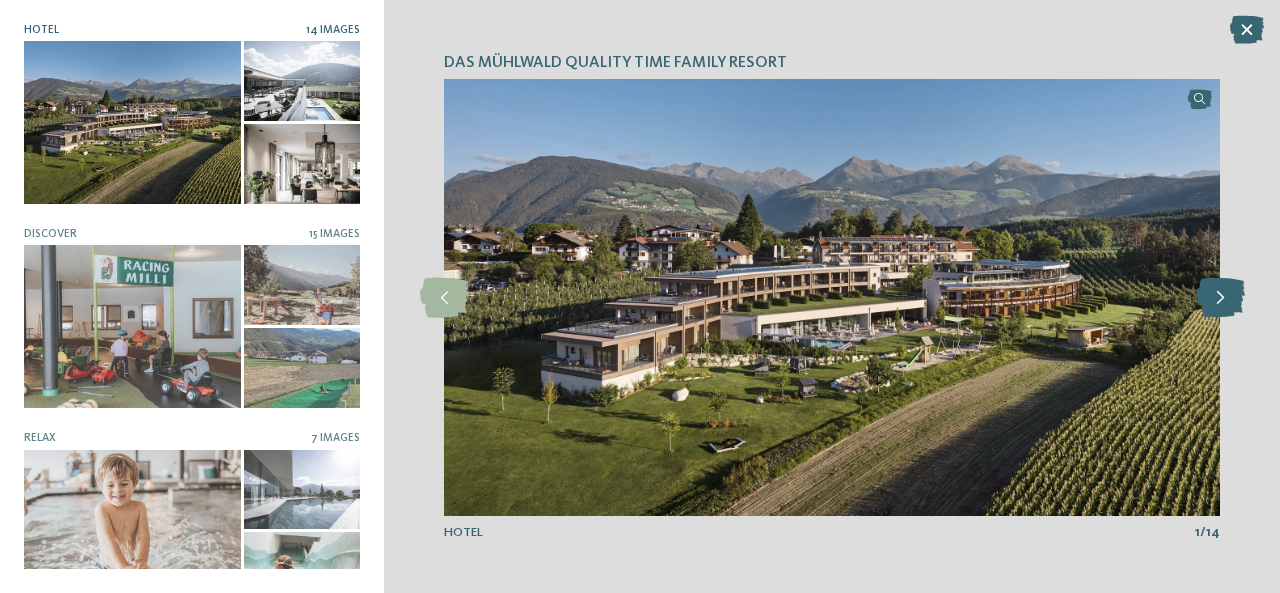 click at bounding box center (1220, 298) 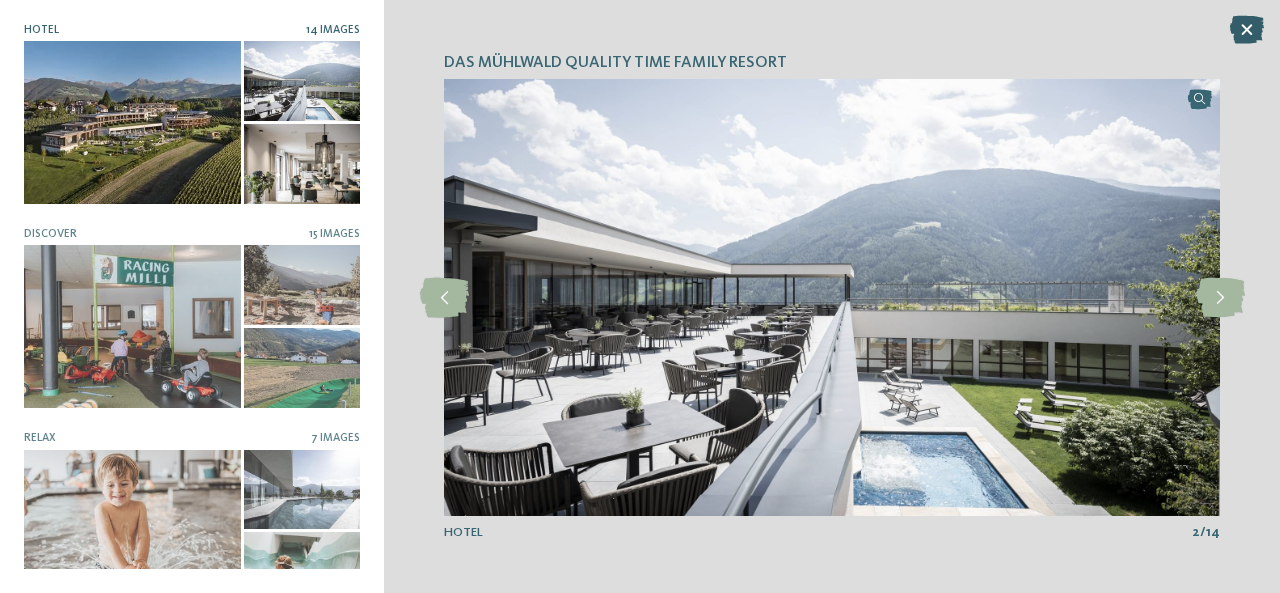 click on "Das Mühlwald Quality Time Family Resort
slide  2   of 14
2 /" at bounding box center [832, 296] 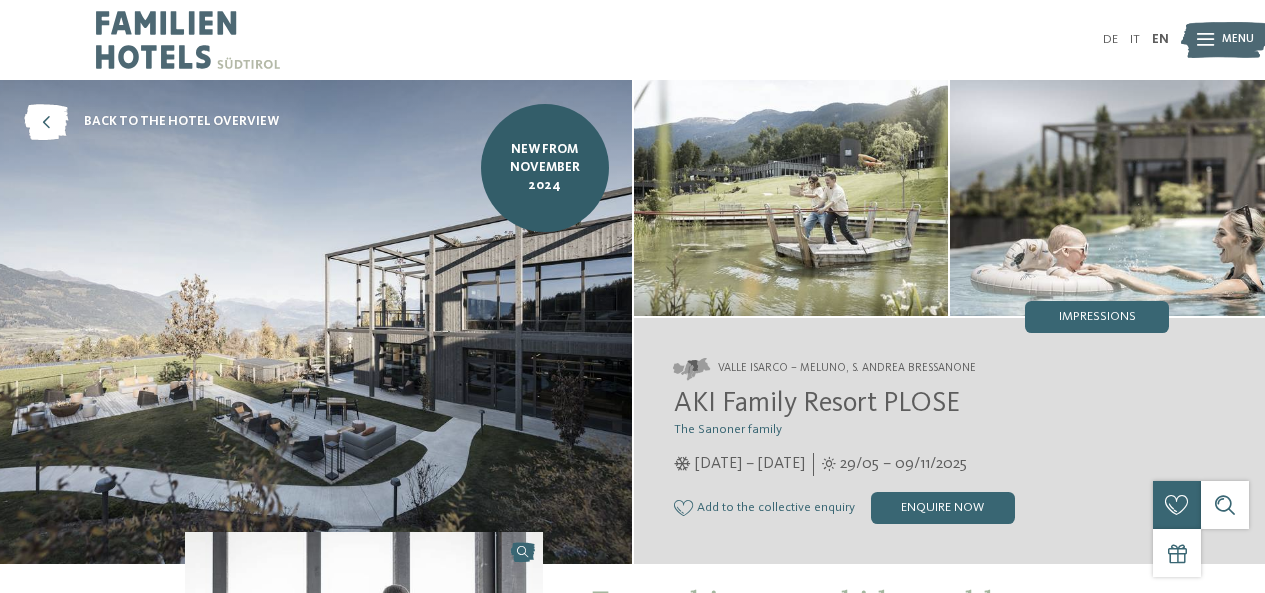 scroll, scrollTop: 0, scrollLeft: 0, axis: both 